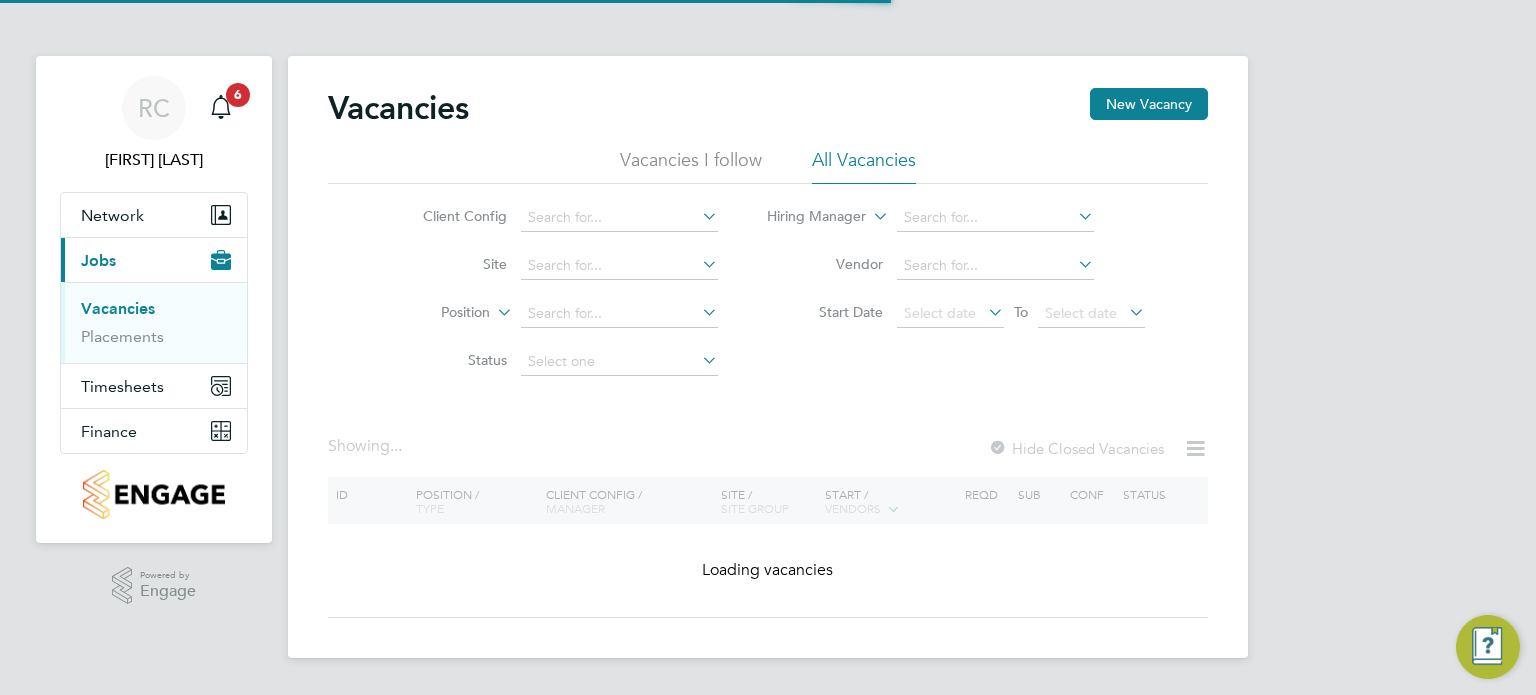 scroll, scrollTop: 0, scrollLeft: 0, axis: both 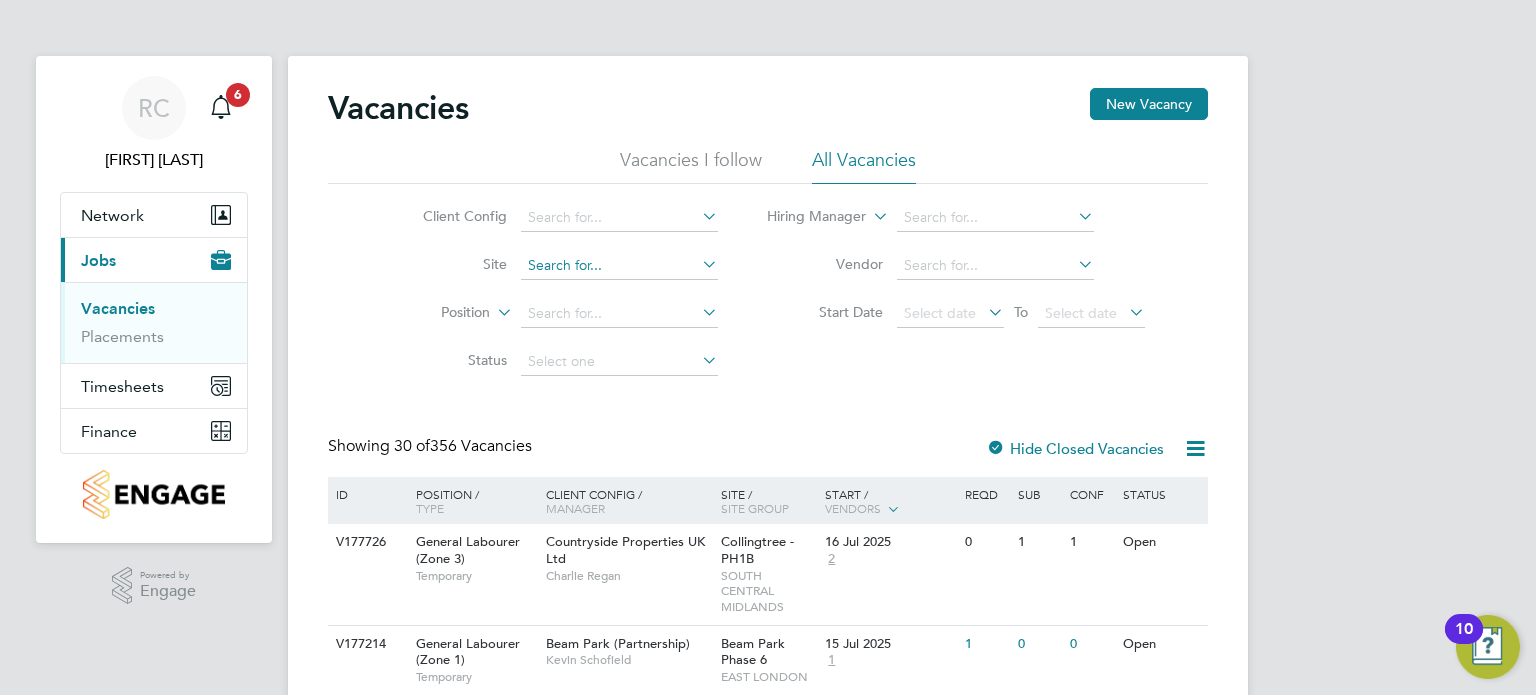 click 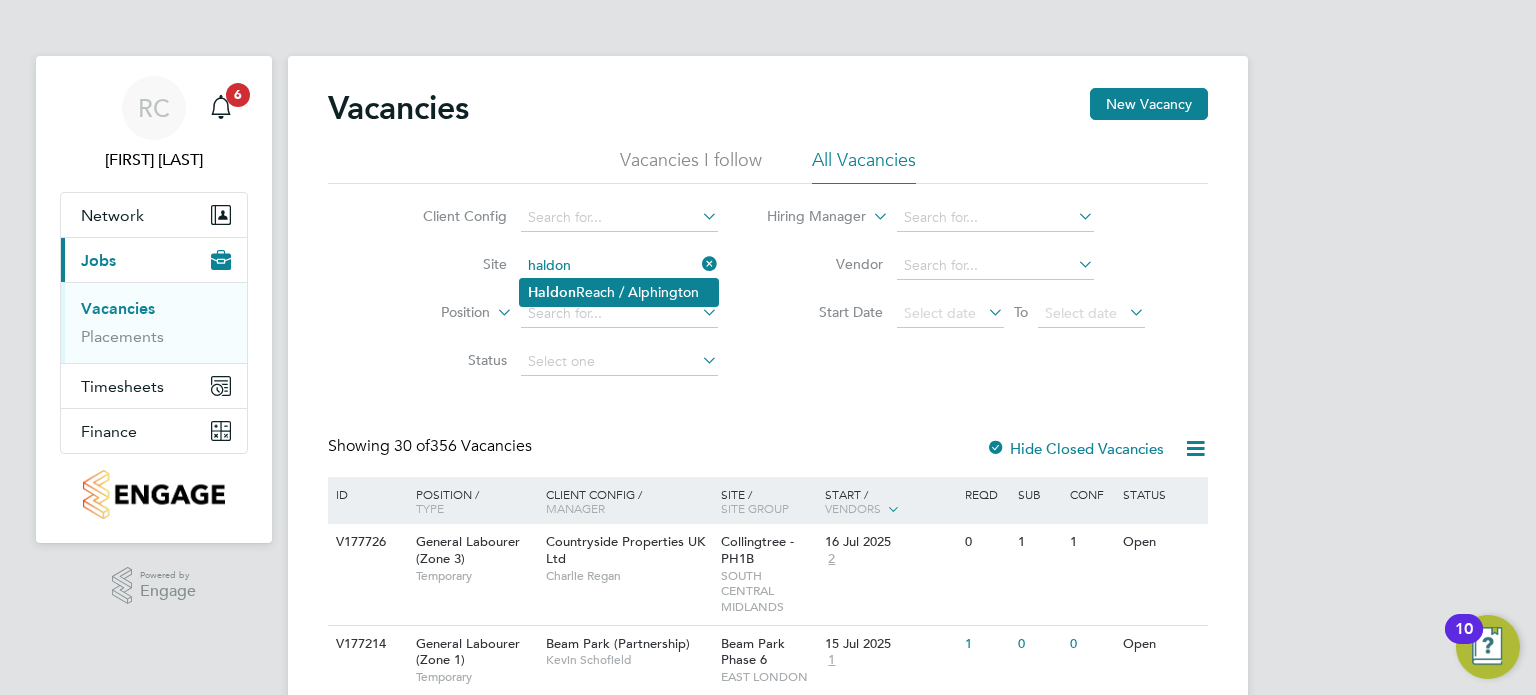click on "Haldon" 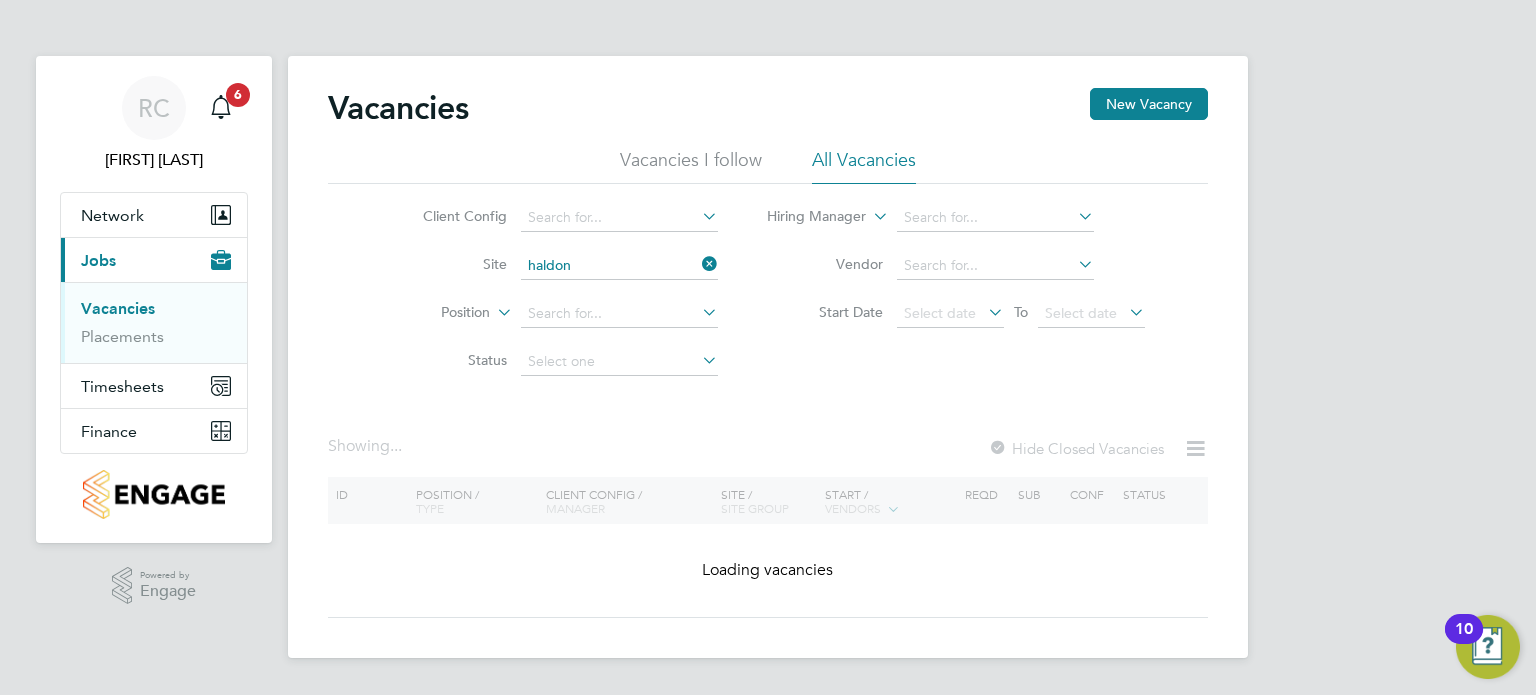 type on "Haldon Reach / Alphington" 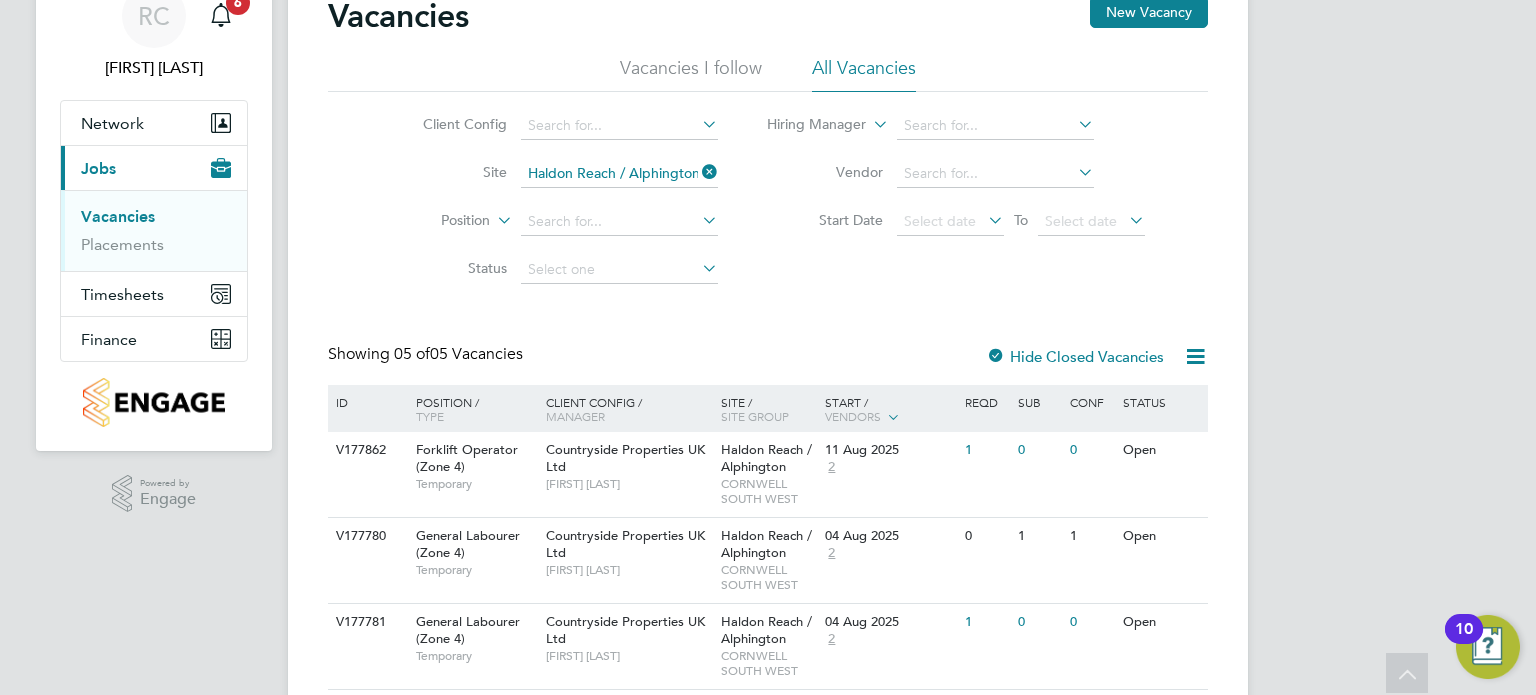 scroll, scrollTop: 0, scrollLeft: 0, axis: both 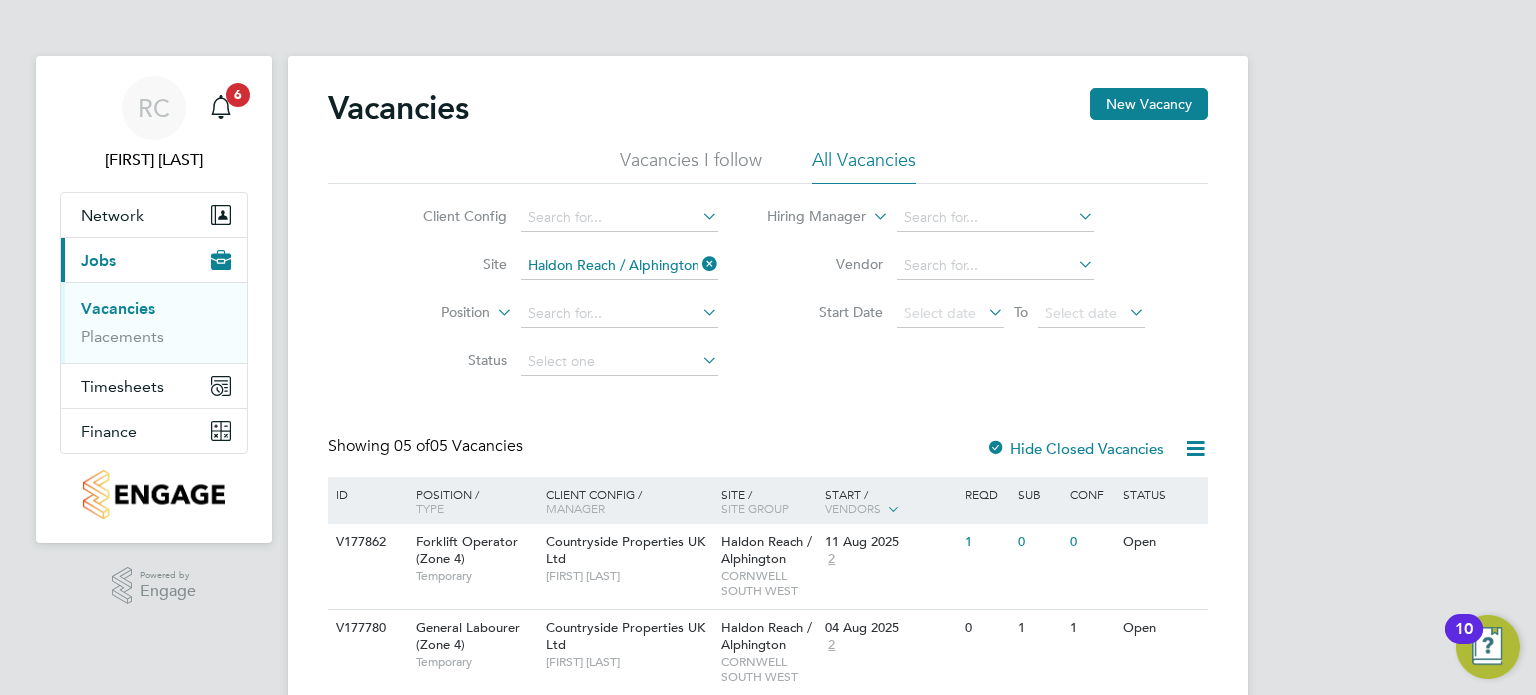 click on "Hide Closed Vacancies" 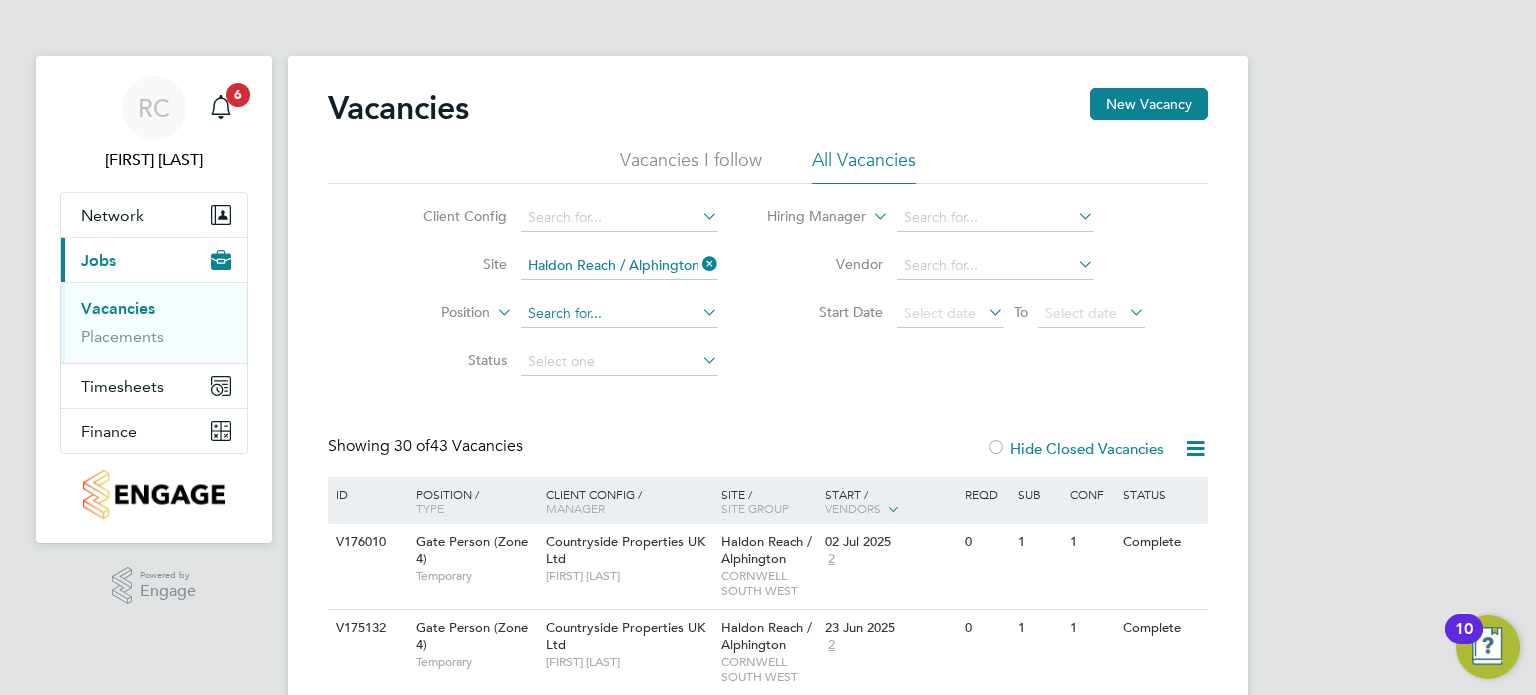 click 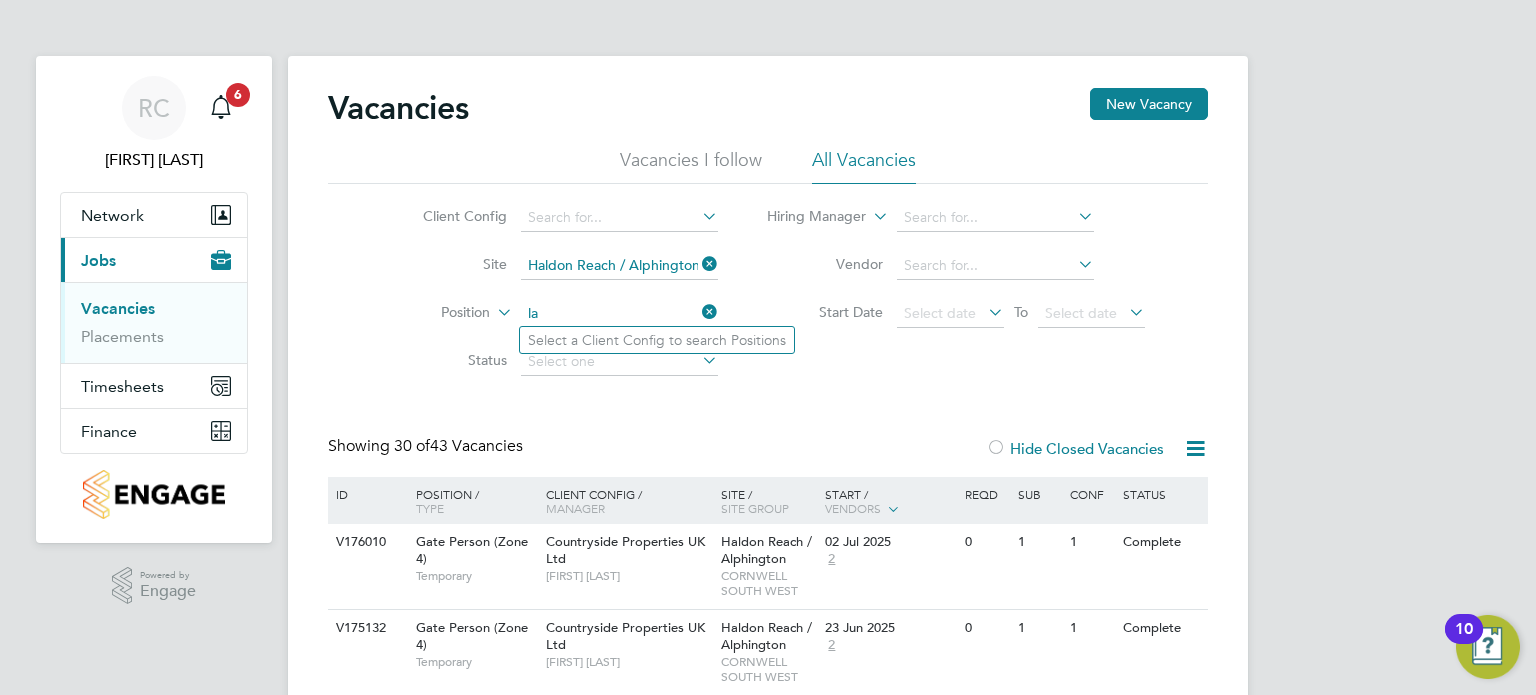 type on "l" 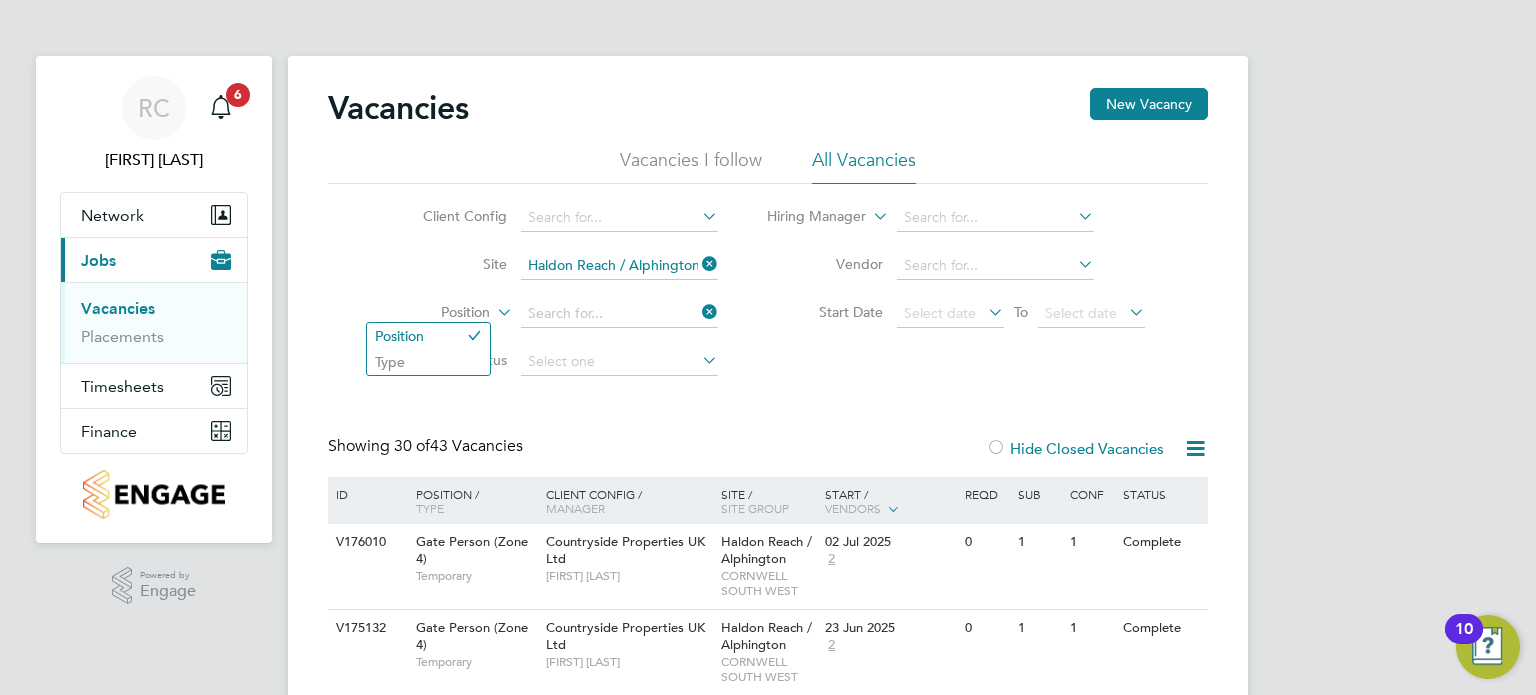 click 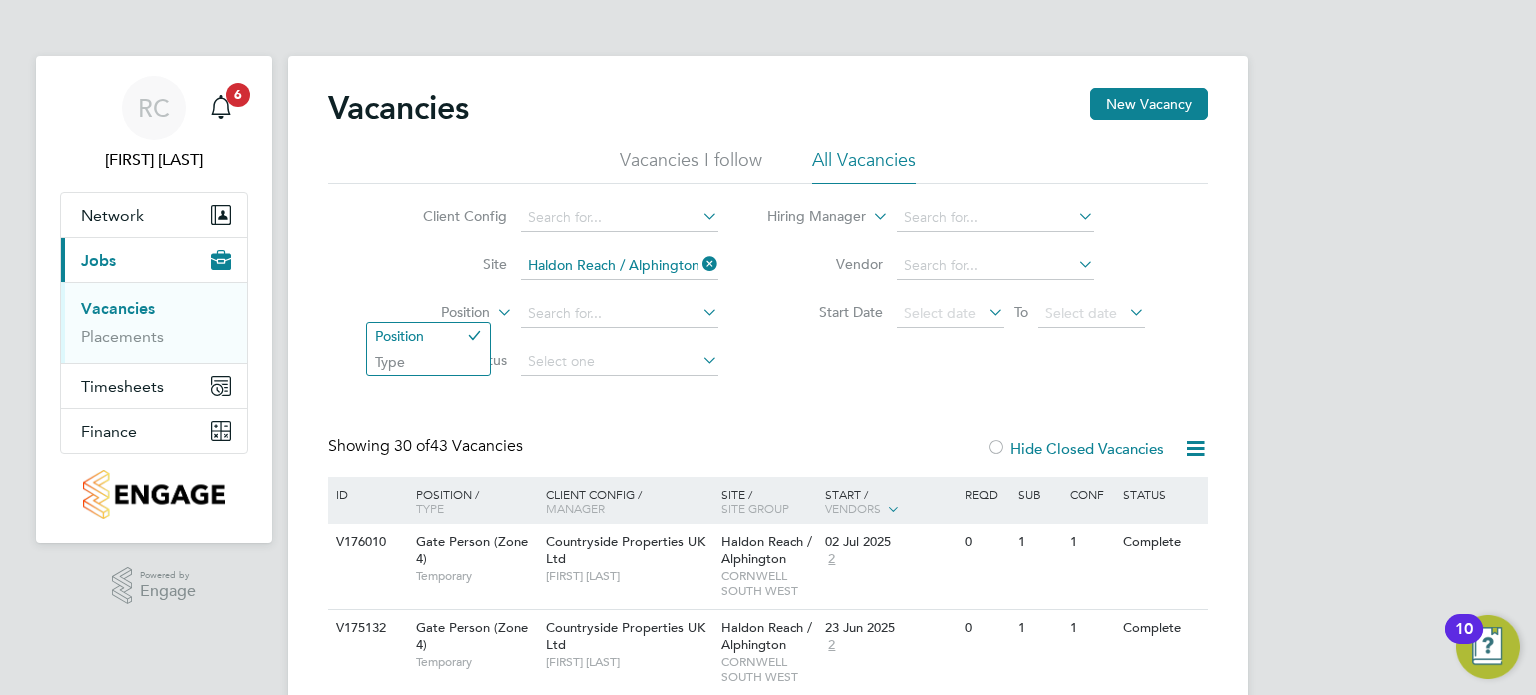 click on "Client Config     Site   Haldon Reach / Alphington   Position     Status   Hiring Manager     Vendor   Start Date
Select date
To
Select date" 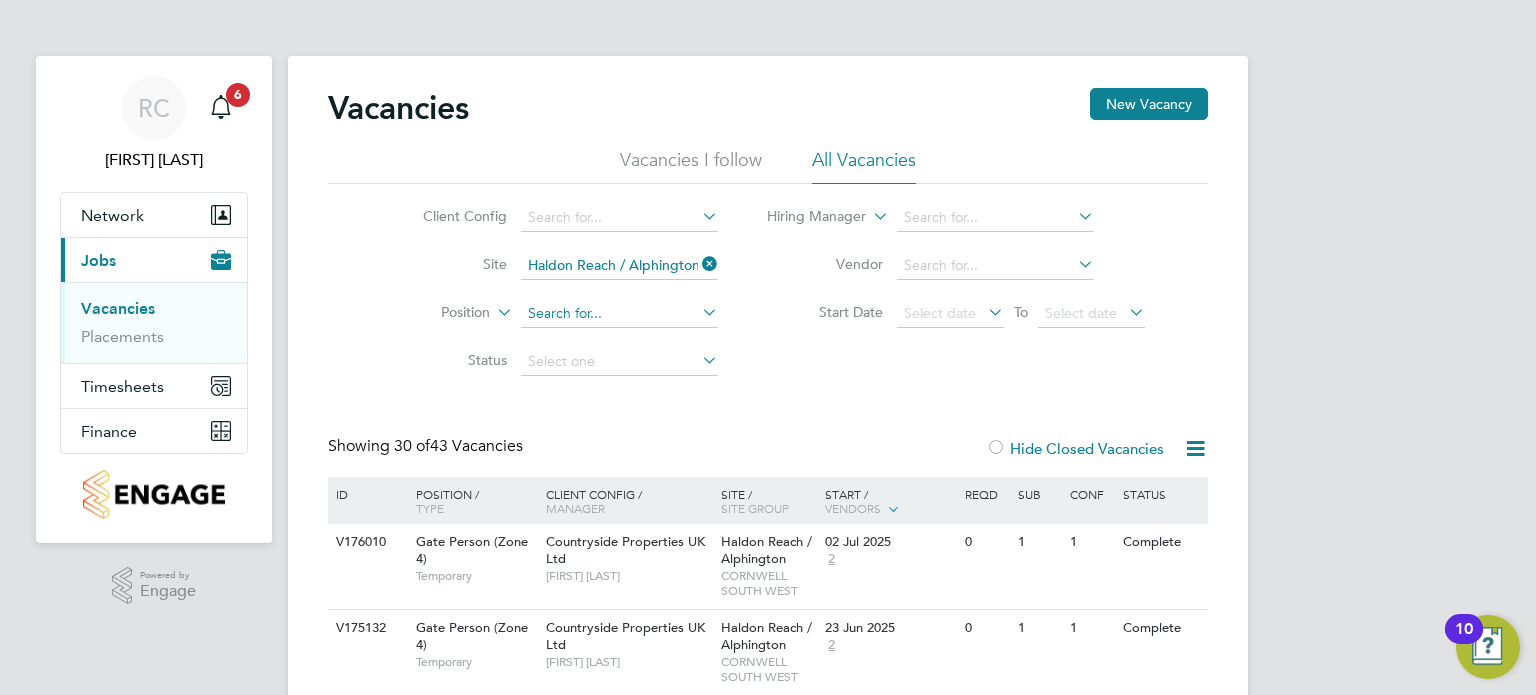 click 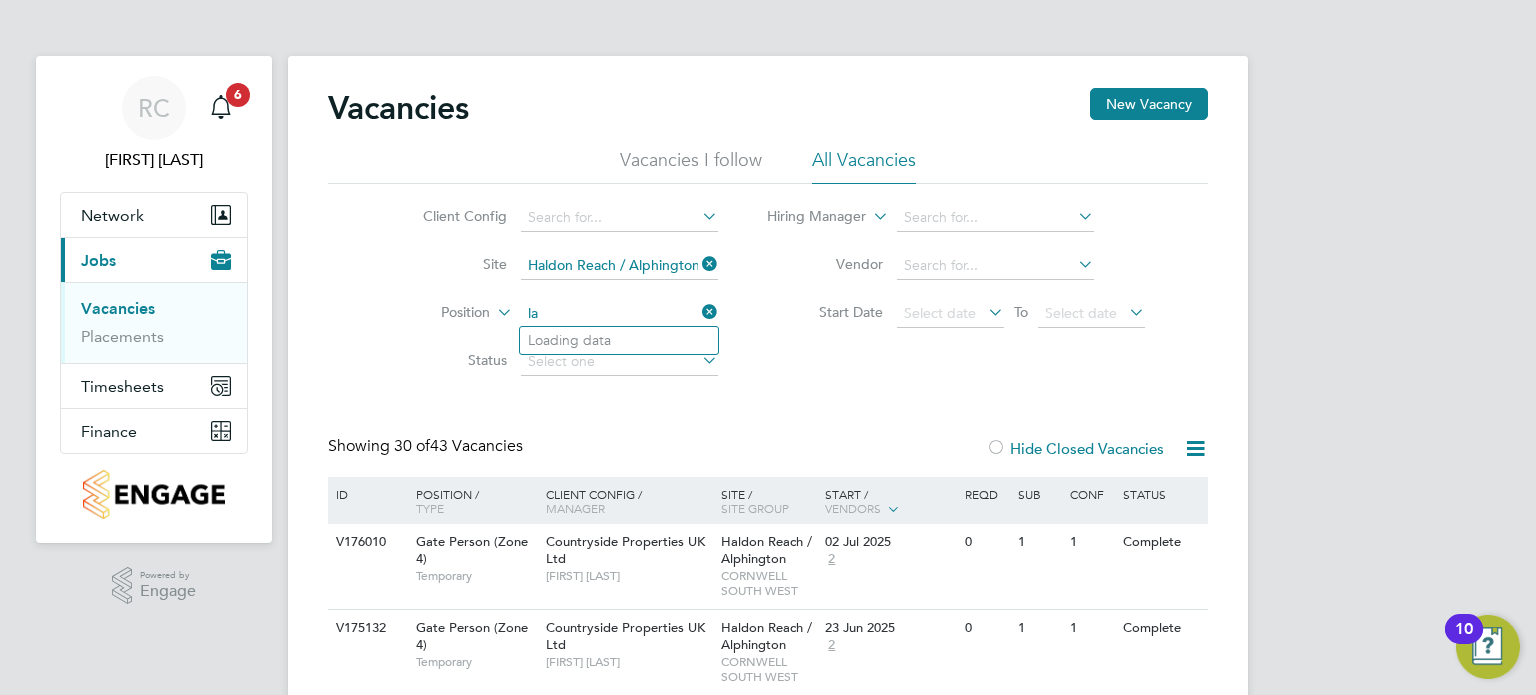 type on "l" 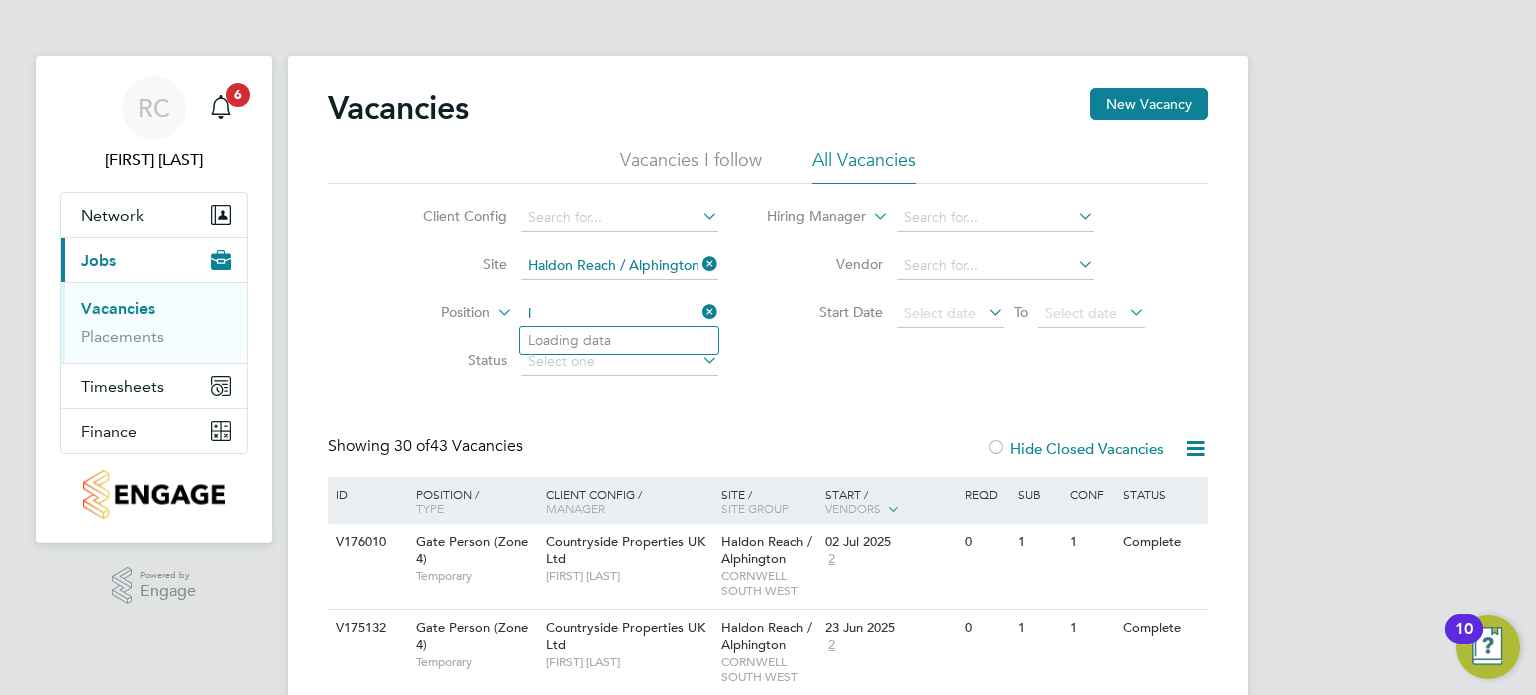 type 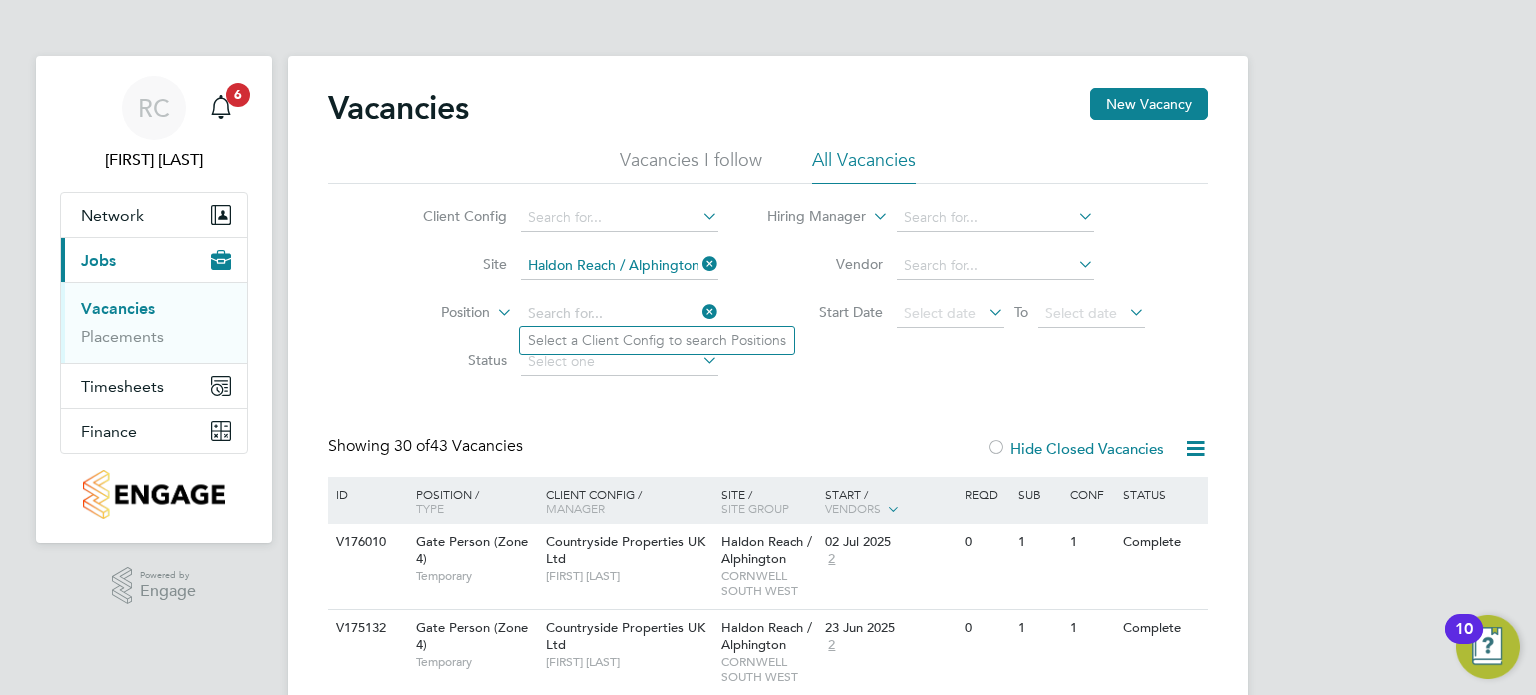 click on "Vacancies New Vacancy Vacancies I follow All Vacancies Client Config     Site   Haldon Reach / Alphington   Position     Status   Hiring Manager     Vendor   Start Date
Select date
To
Select date
Showing   30 of  43 Vacancies Hide Closed Vacancies ID  Position / Type   Client Config / Manager Site / Site Group Start / Vendors   Reqd Sub Conf Status V176010 Gate Person (Zone 4)   Temporary Countryside Properties UK Ltd   Rob Pendell Haldon Reach / Alphington   CORNWELL SOUTH WEST 02 Jul 2025 2 0 1 1 Complete V175132 Gate Person (Zone 4)   Temporary Countryside Properties UK Ltd   Rob Pendell Haldon Reach / Alphington   CORNWELL SOUTH WEST 23 Jun 2025 2 0 1 1 Complete V173638 Gate Person (Zone 4)   Temporary Countryside Properties UK Ltd   Rob Pendell Haldon Reach / Alphington   CORNWELL SOUTH WEST 09 Jun 2025 2 0 1 1 Complete V172023 Forklift Operator (Zone 4)   Temporary Countryside Properties UK Ltd   Rob Pendell Haldon Reach / Alphington   CORNWELL SOUTH WEST 09 Jun 2025 2 0 1 1" 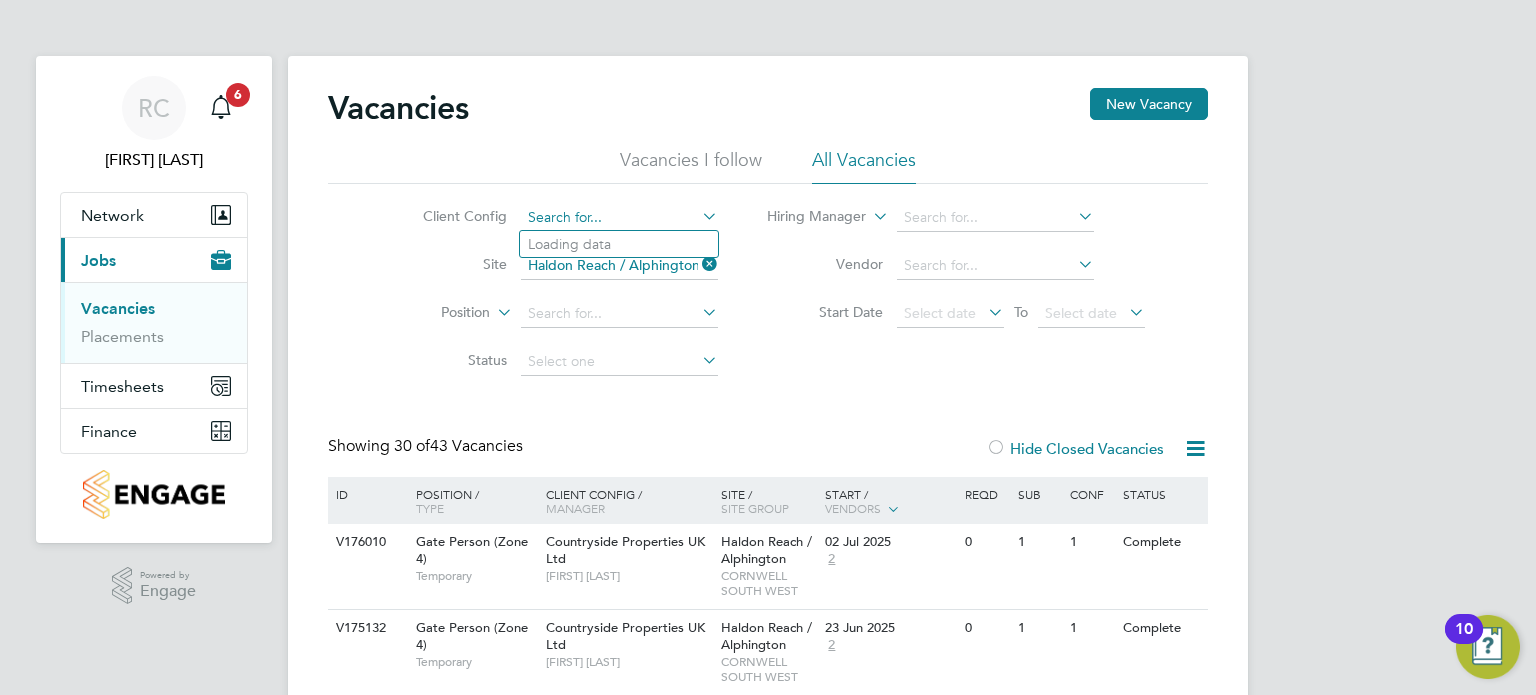 click 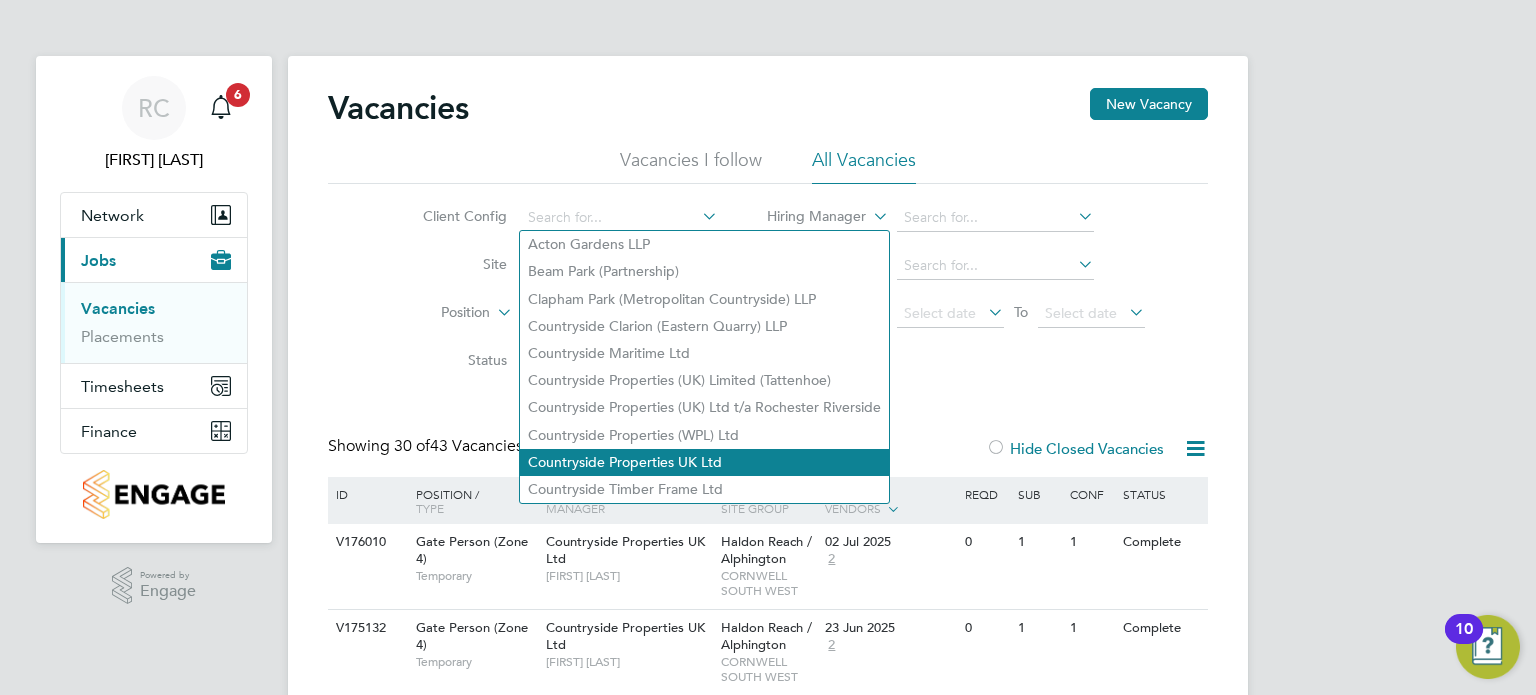 click on "Countryside Properties UK Ltd" 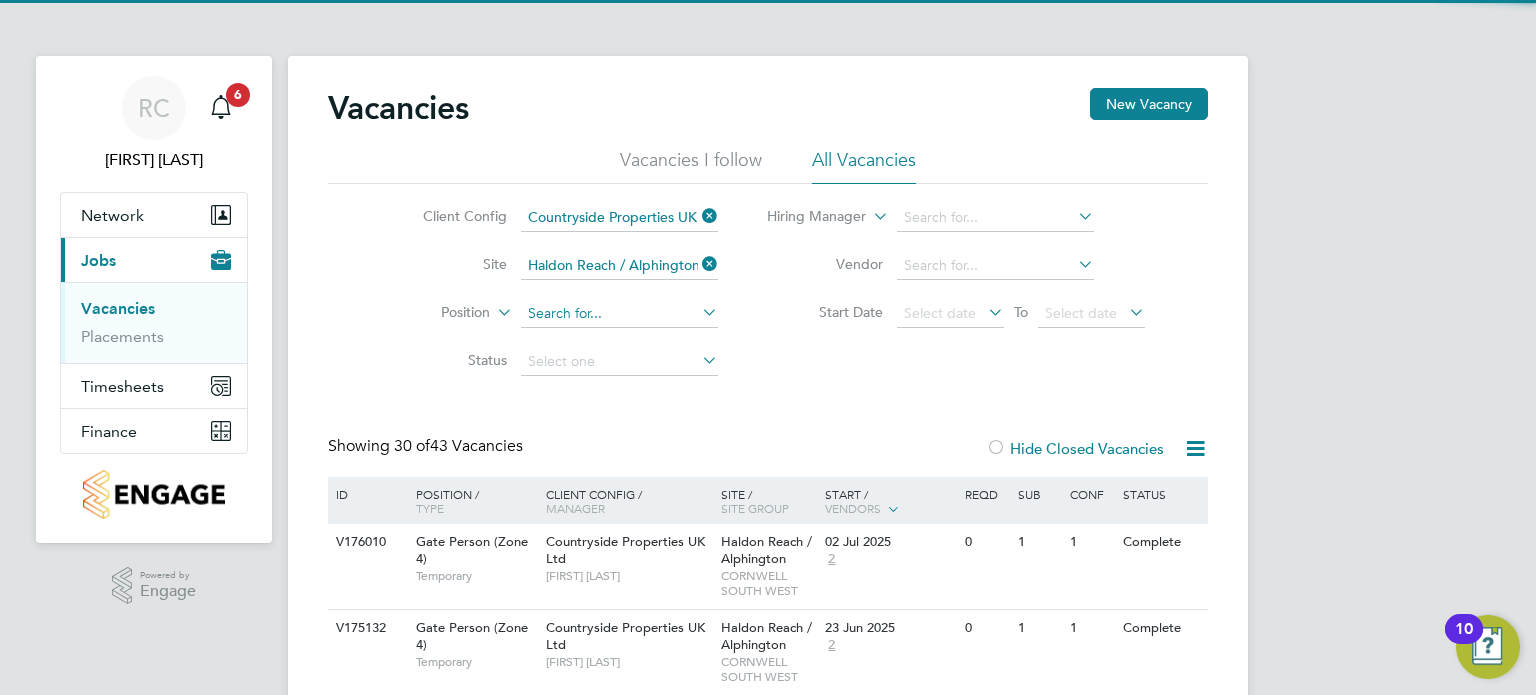 click 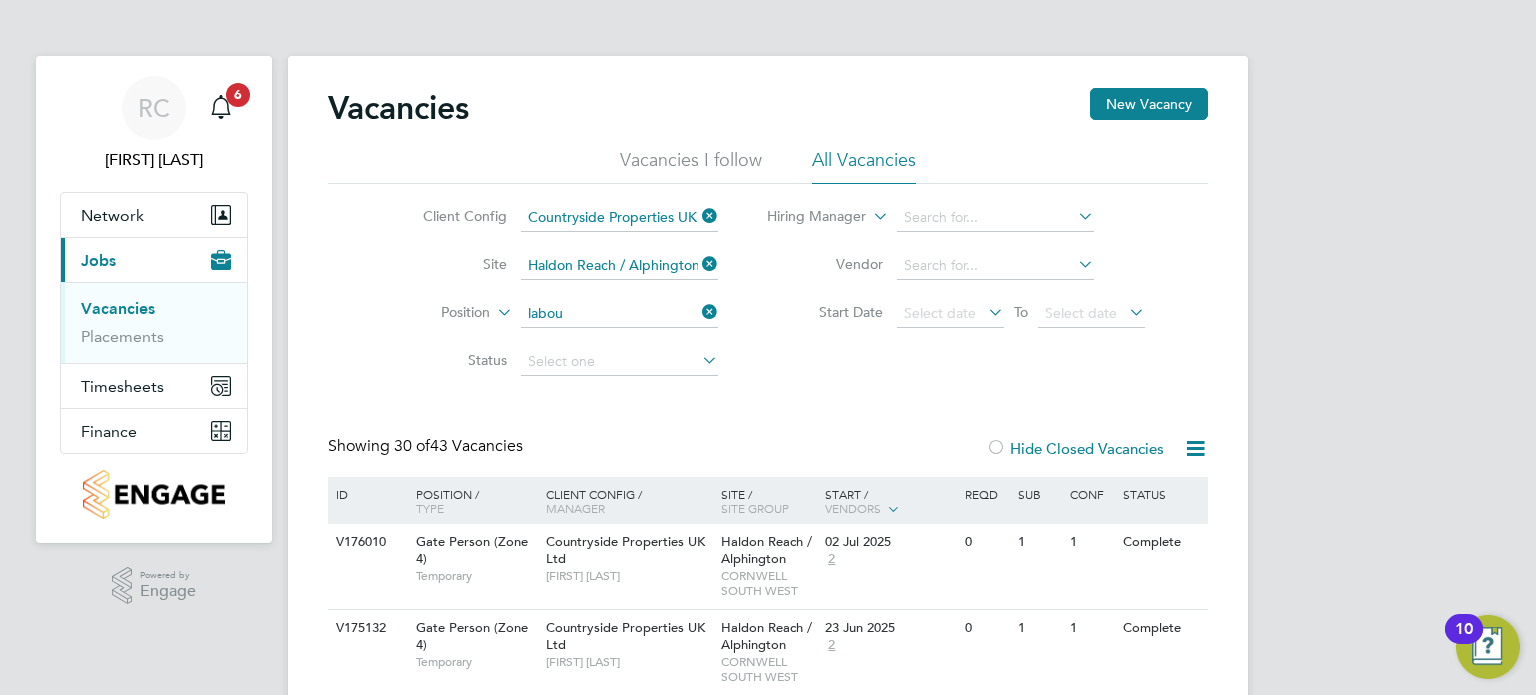 click on "General  Labou rer (Zone 4)" 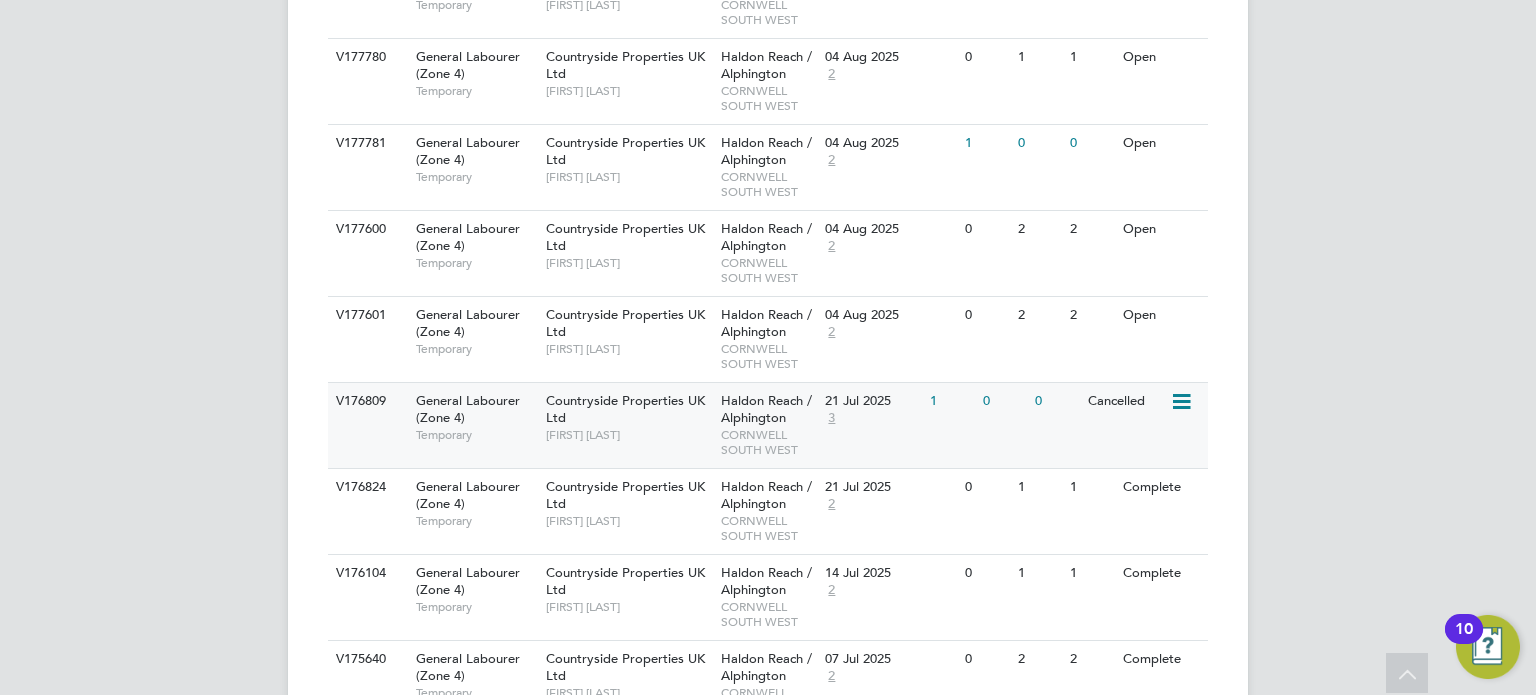 scroll, scrollTop: 688, scrollLeft: 0, axis: vertical 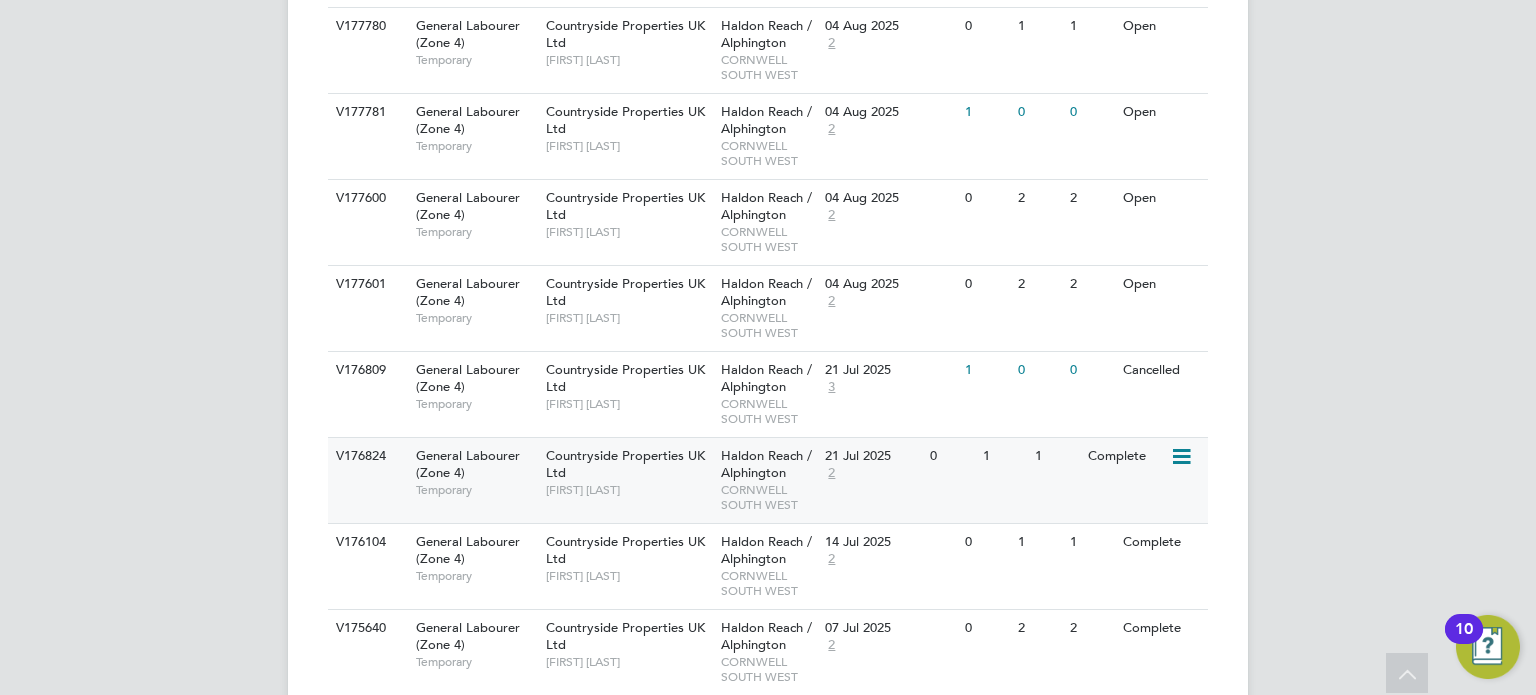click 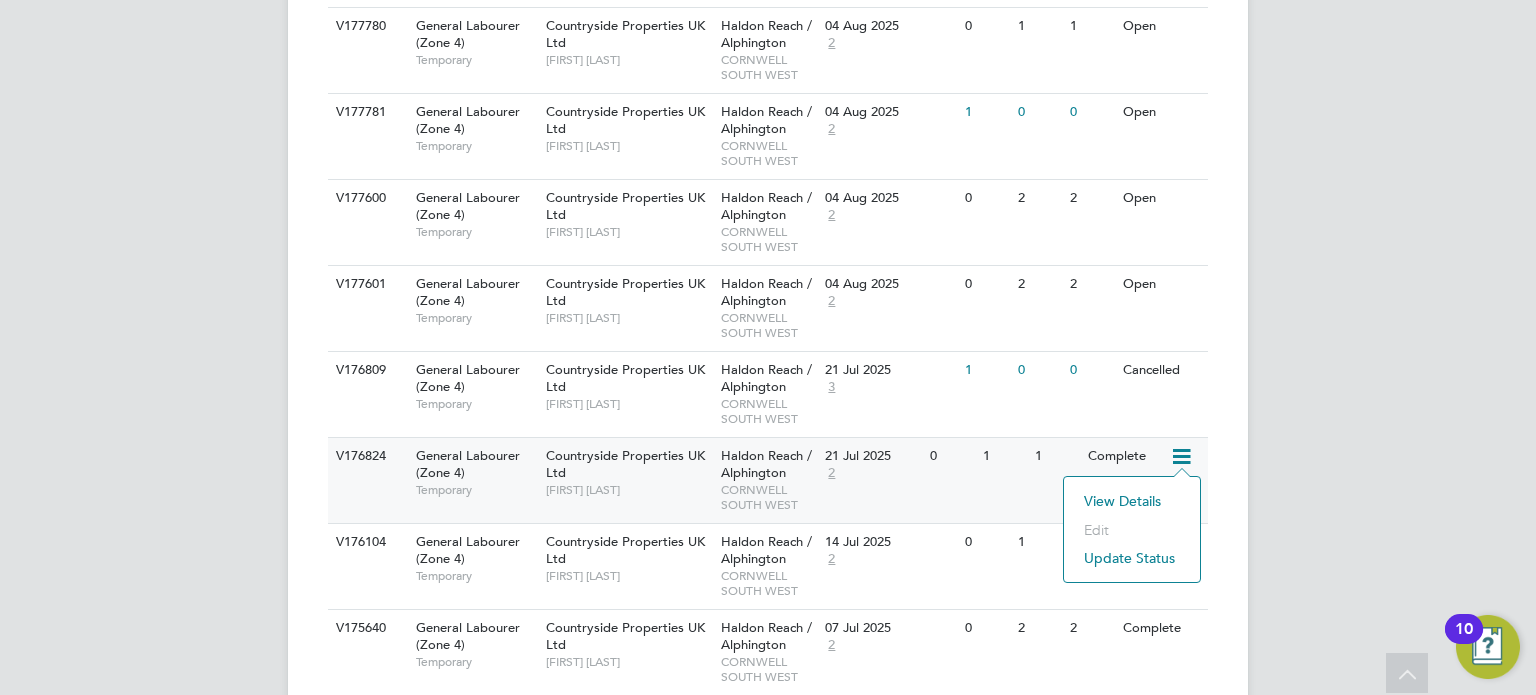click on "View Details" 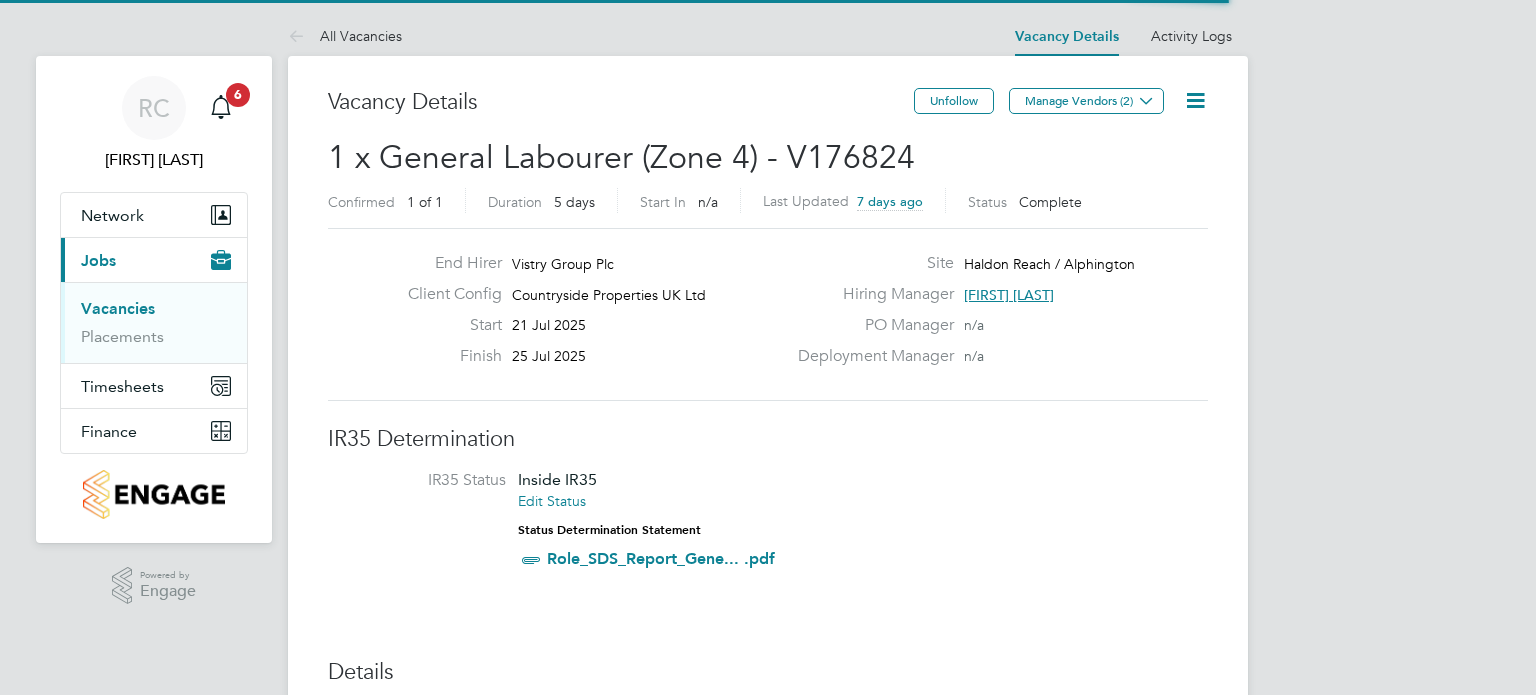scroll, scrollTop: 0, scrollLeft: 0, axis: both 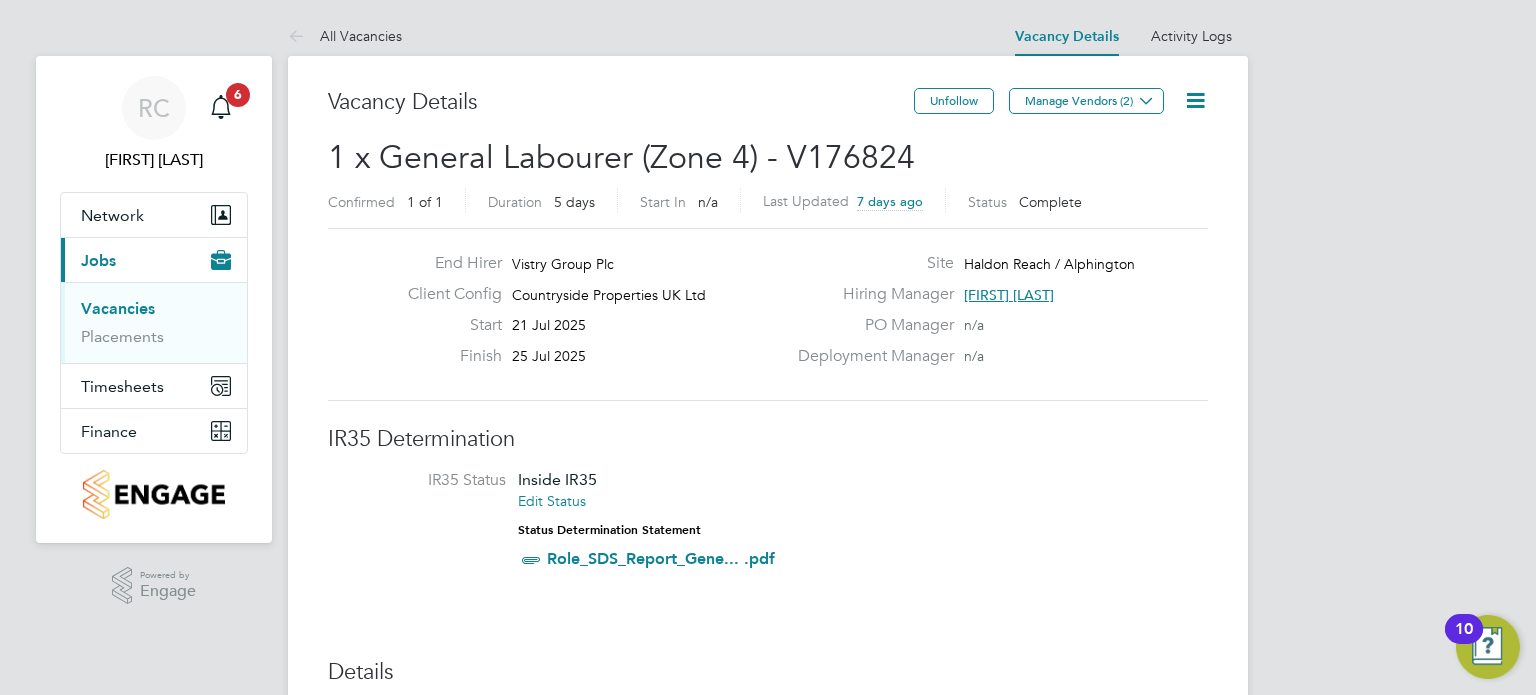 click on "Vacancies" at bounding box center [118, 308] 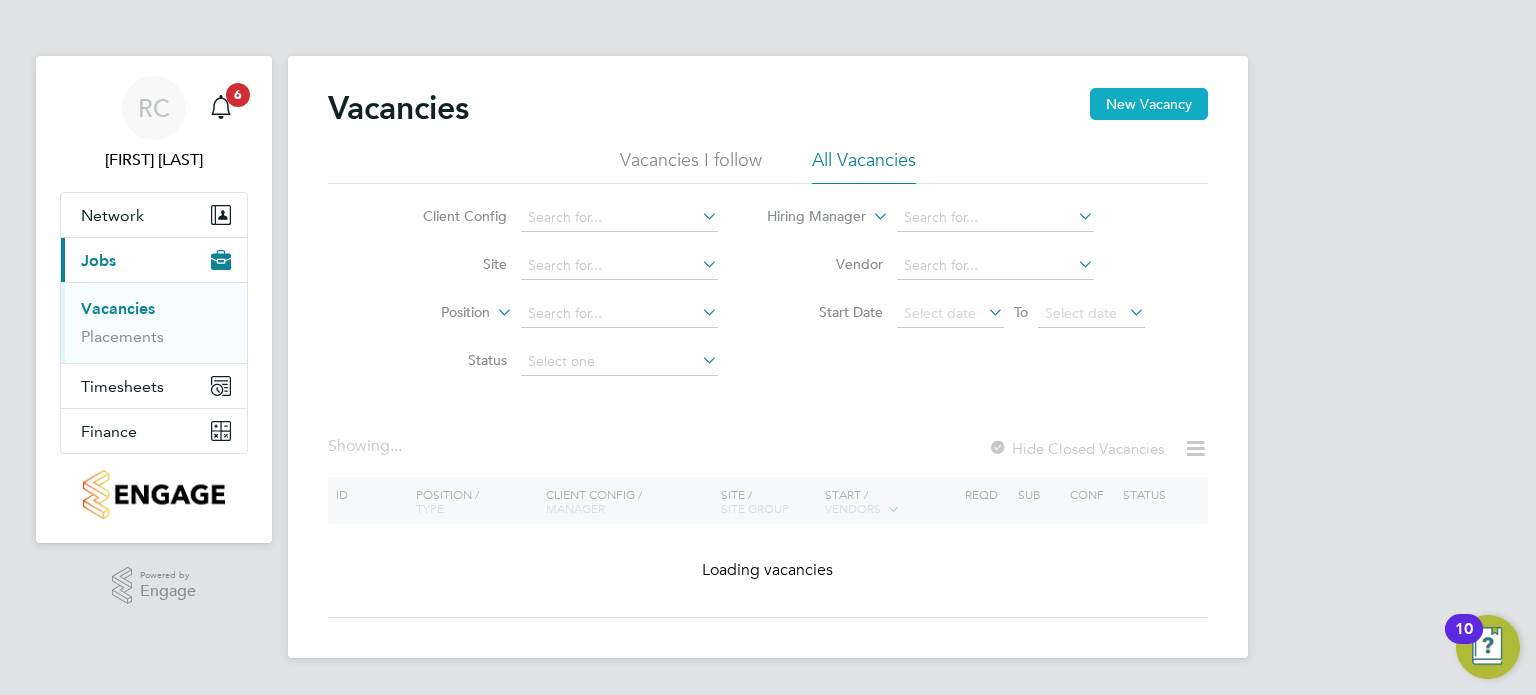 click on "New Vacancy" 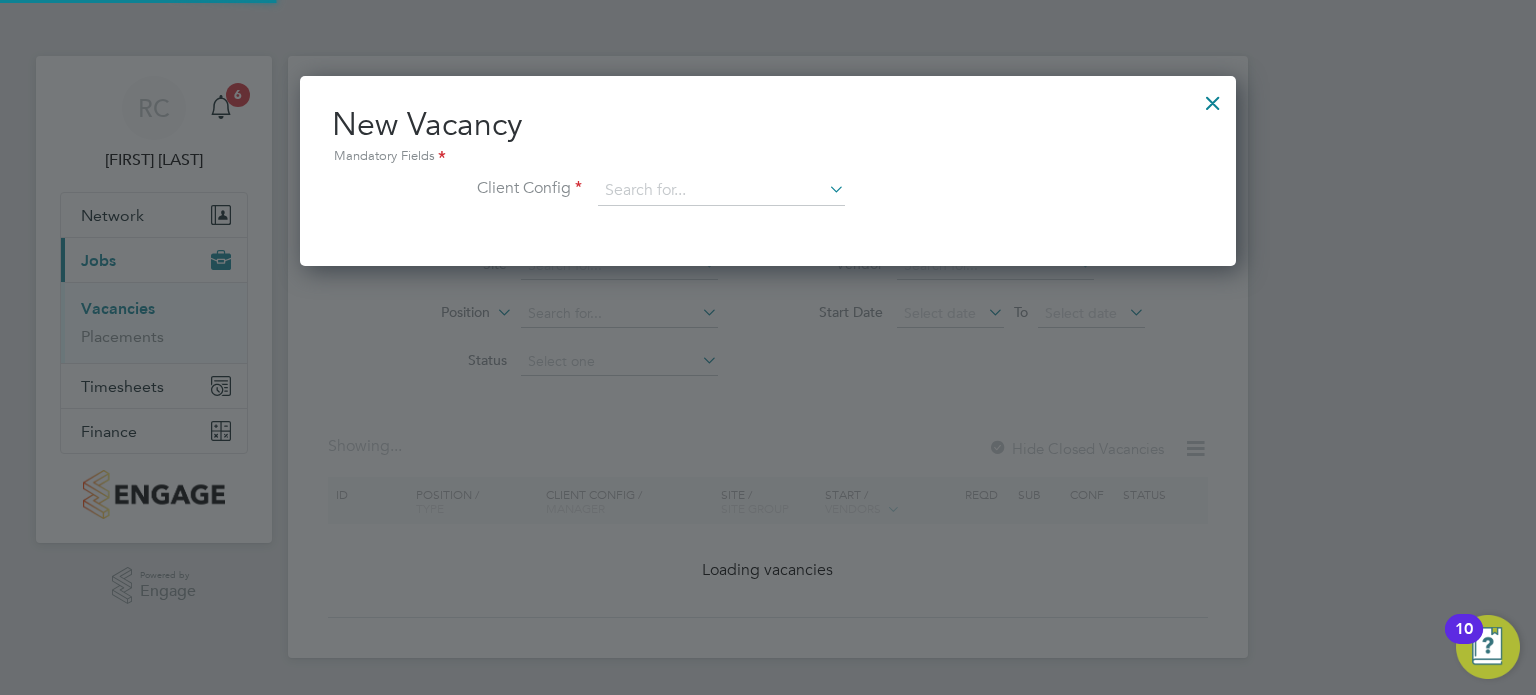 scroll, scrollTop: 10, scrollLeft: 10, axis: both 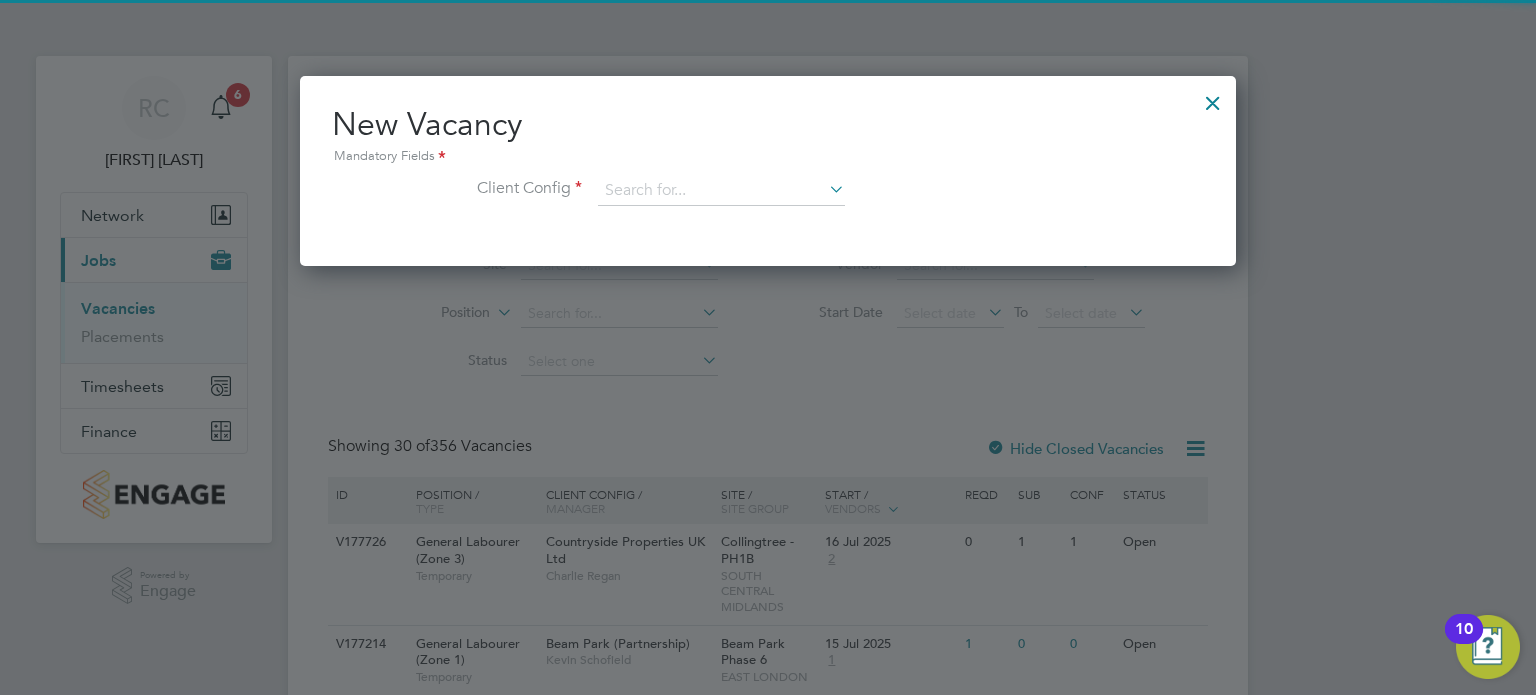 click on "New Vacancy Mandatory Fields Client Config" at bounding box center (768, 165) 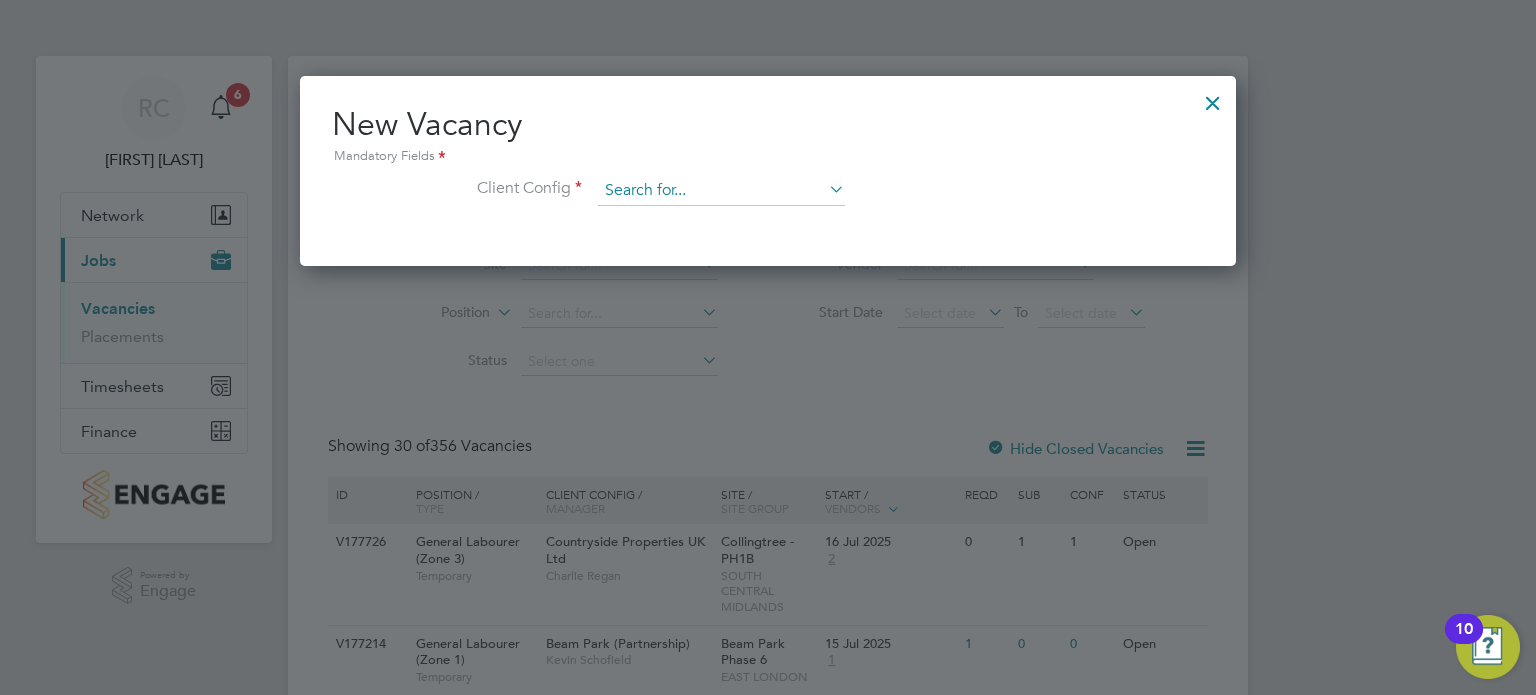 click at bounding box center [721, 191] 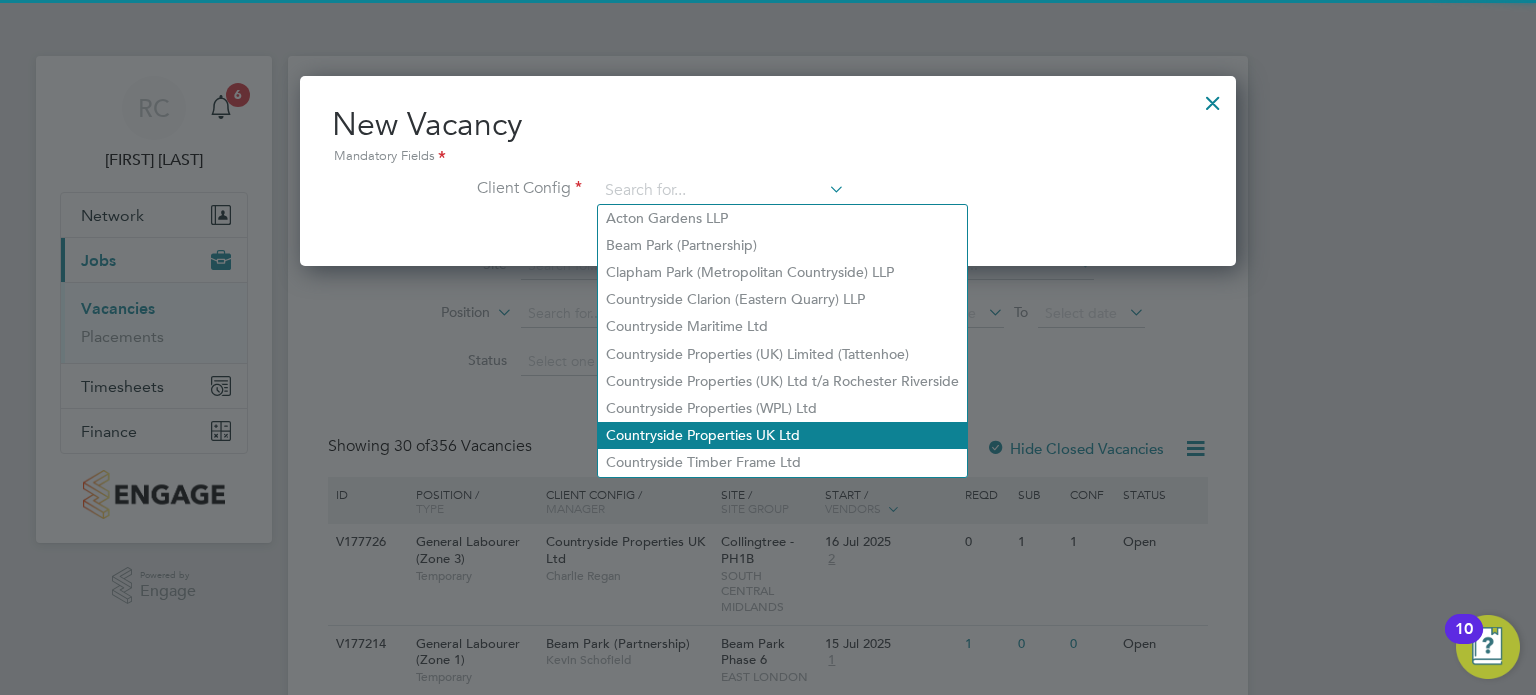 drag, startPoint x: 757, startPoint y: 432, endPoint x: 676, endPoint y: 279, distance: 173.11845 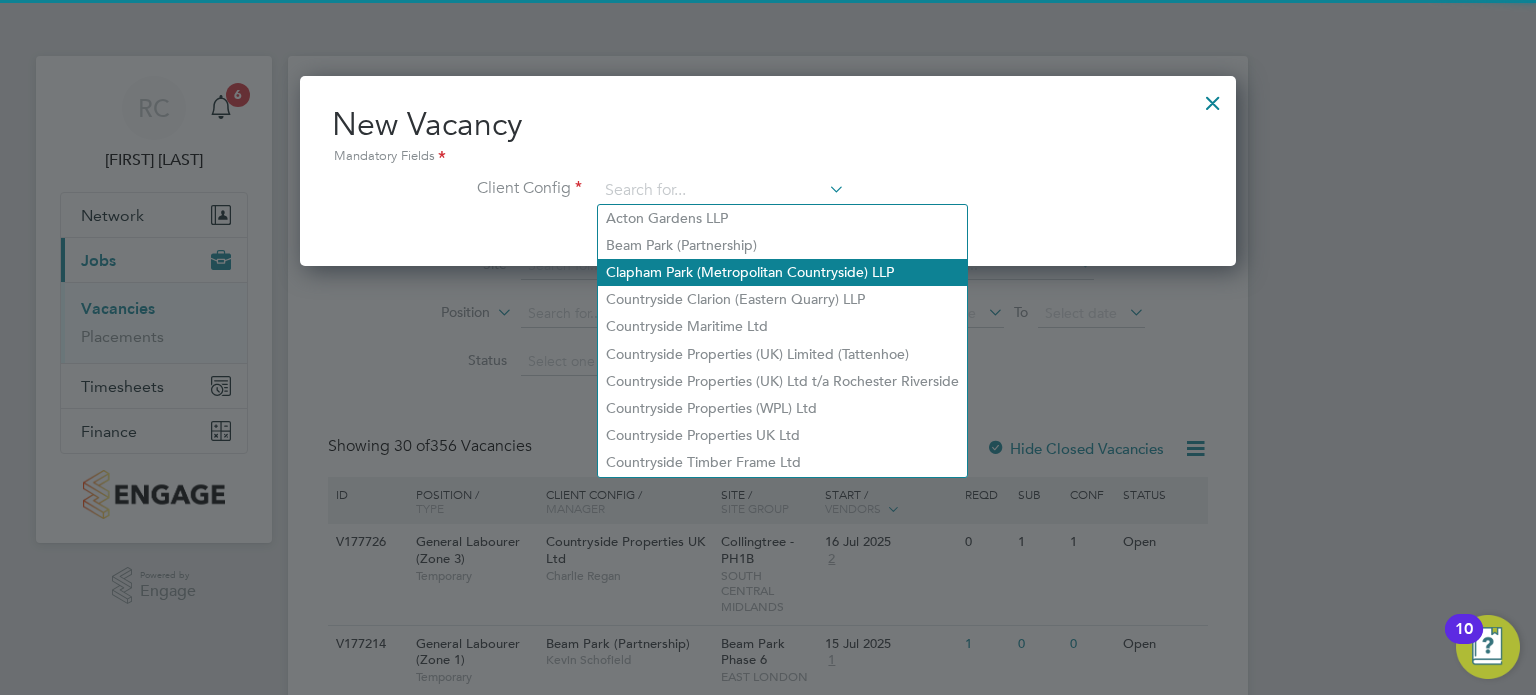 click on "Countryside Properties UK Ltd" 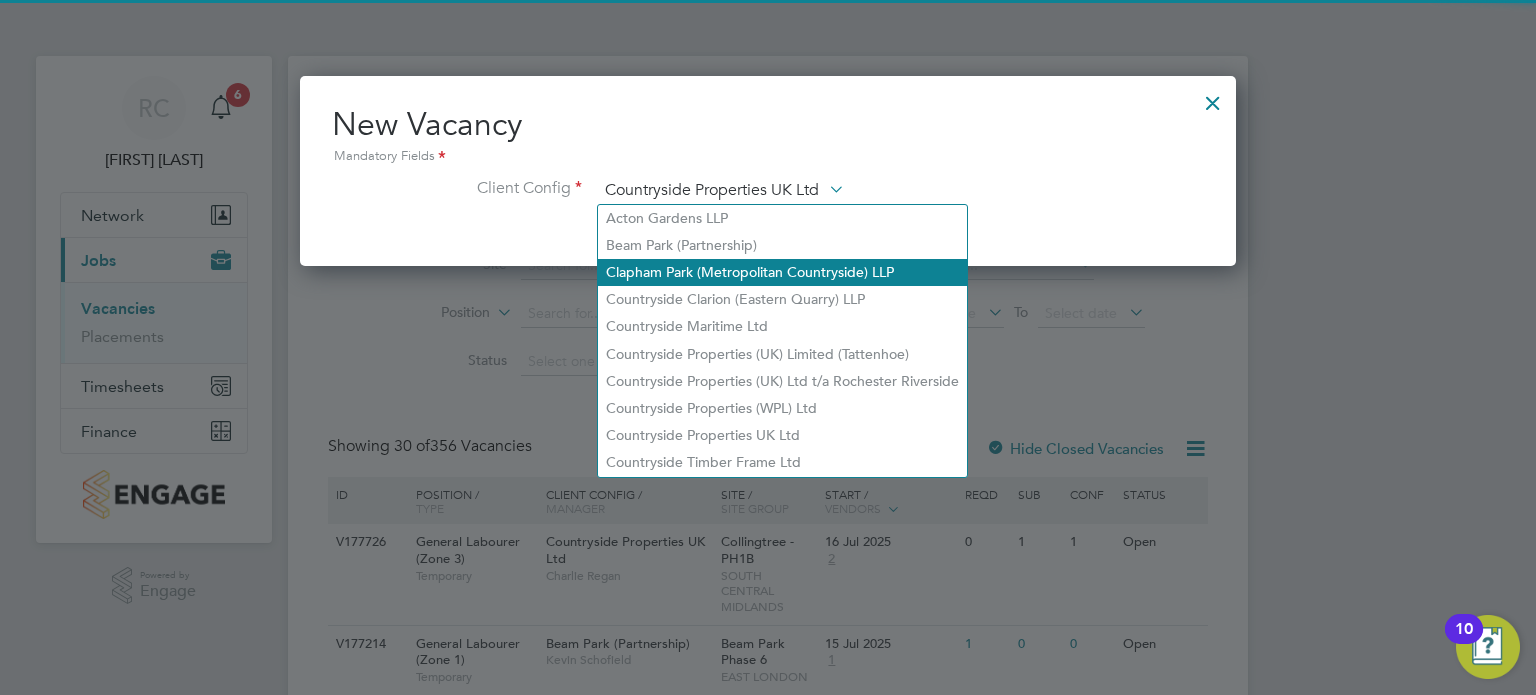 scroll, scrollTop: 11, scrollLeft: 10, axis: both 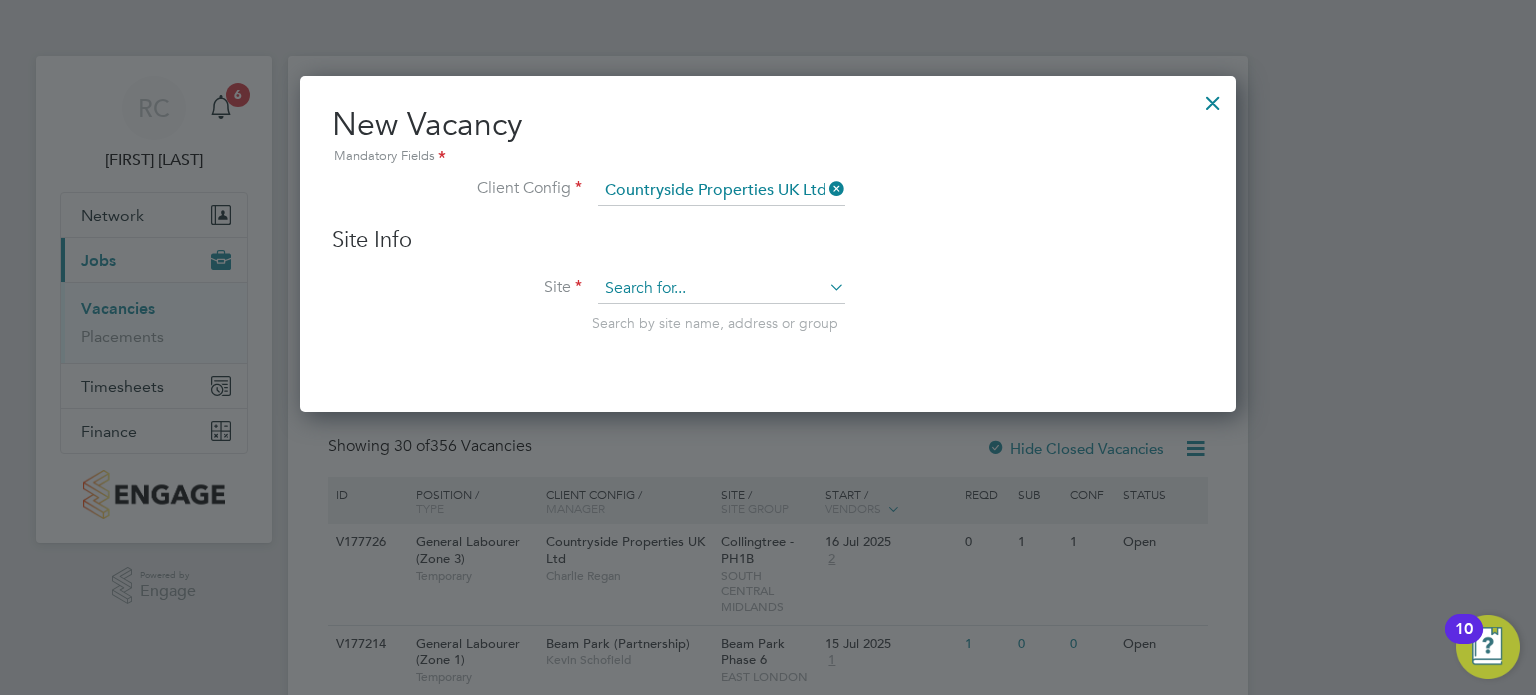 click at bounding box center [721, 289] 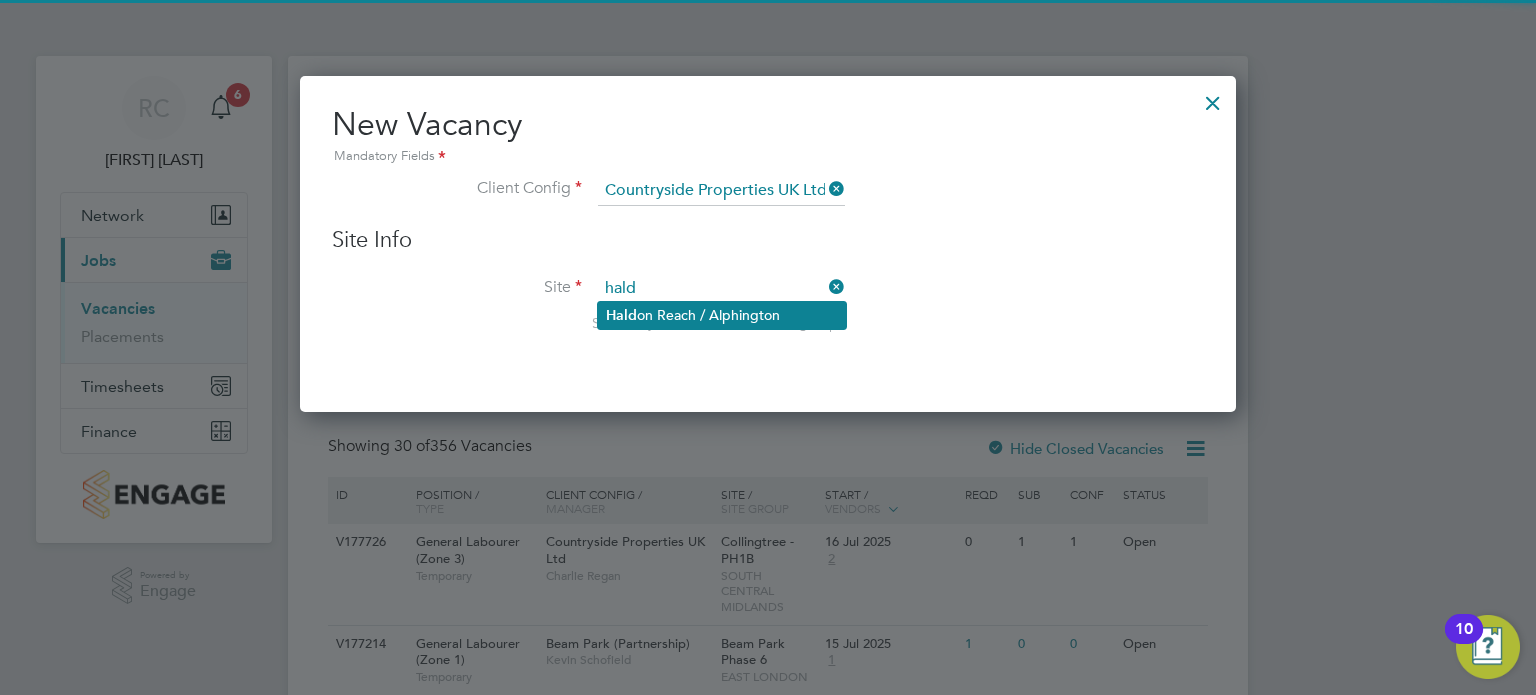 click on "Hald on Reach / Alphington" 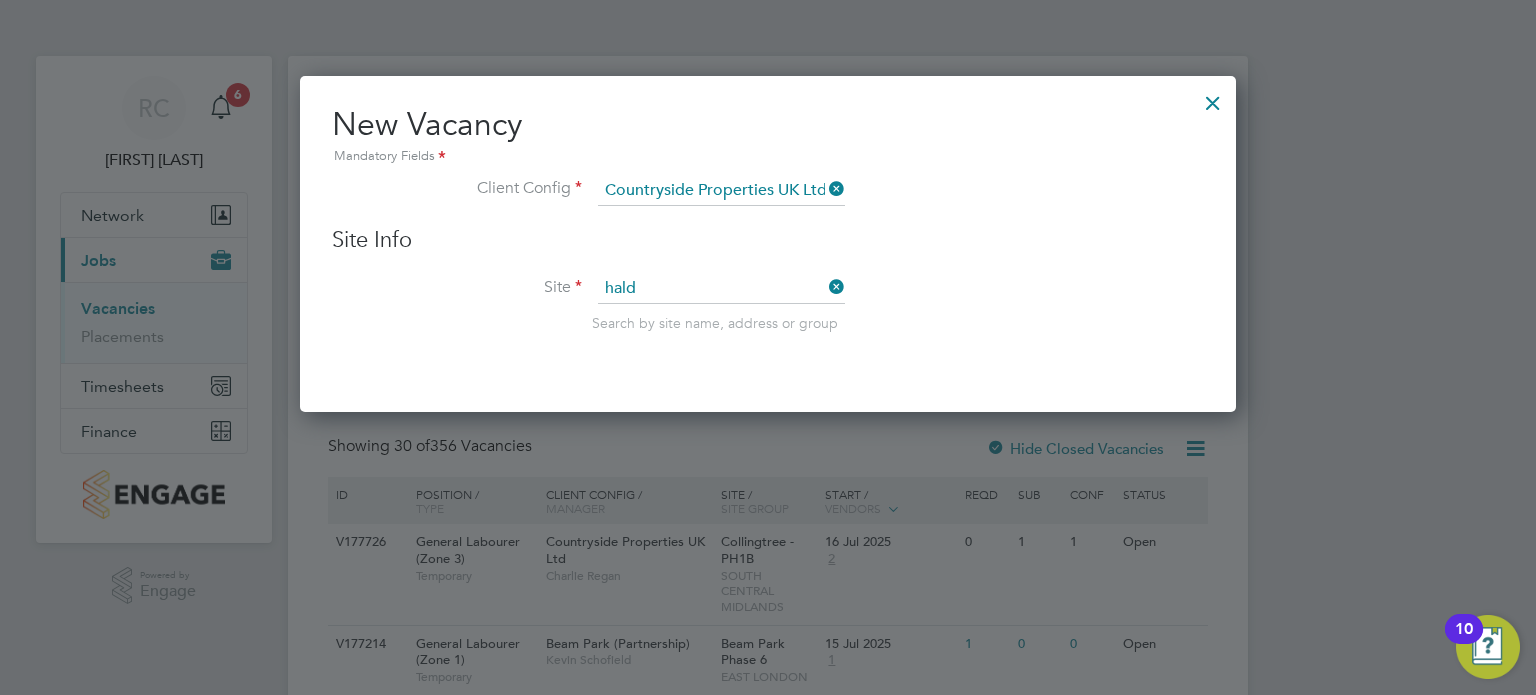 type on "Haldon Reach / Alphington" 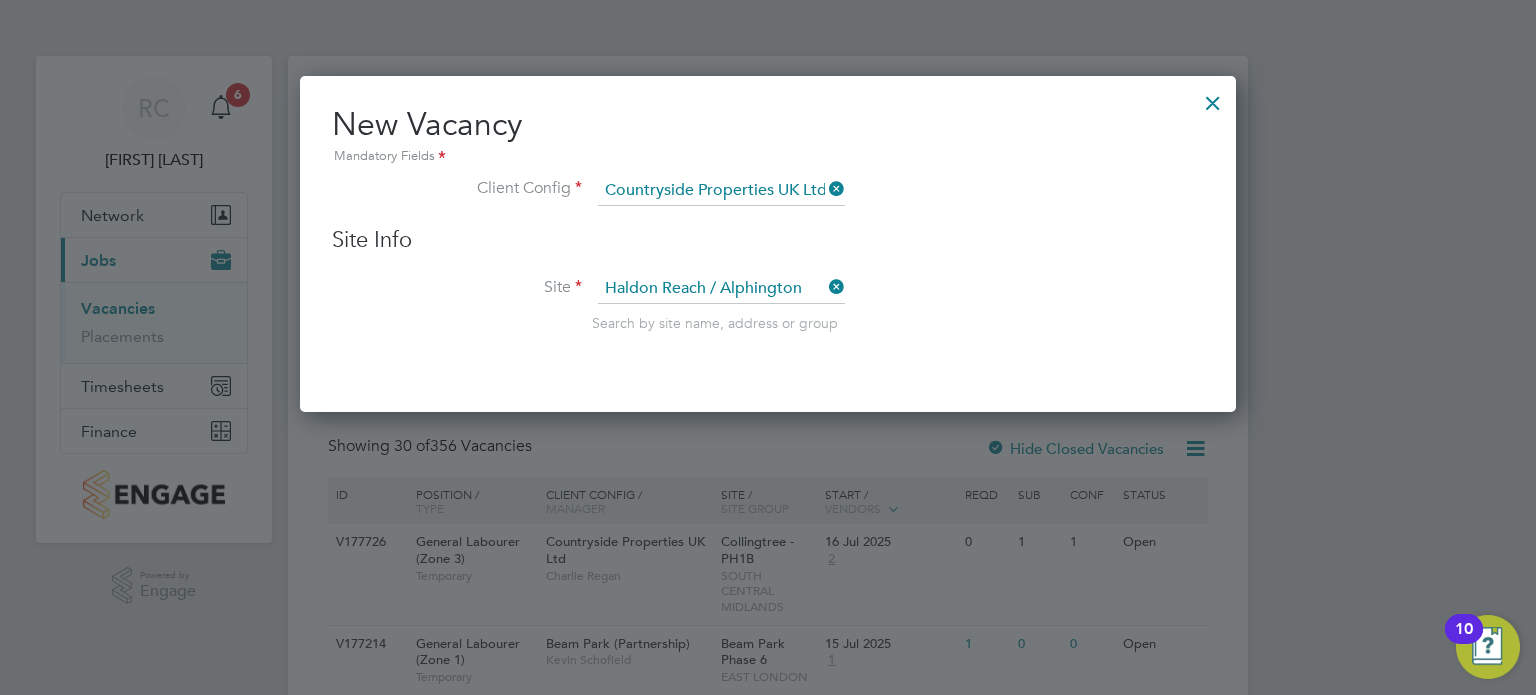 scroll, scrollTop: 11, scrollLeft: 10, axis: both 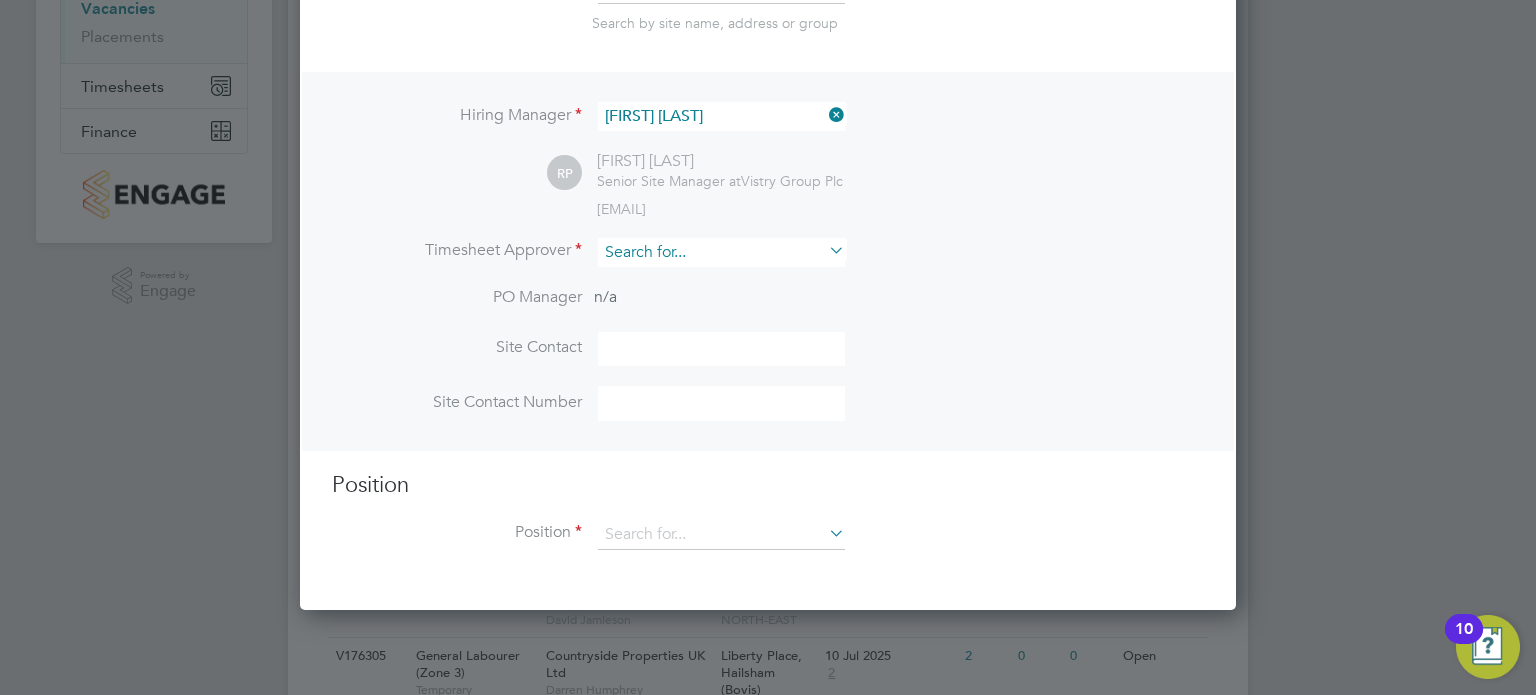 click at bounding box center [721, 252] 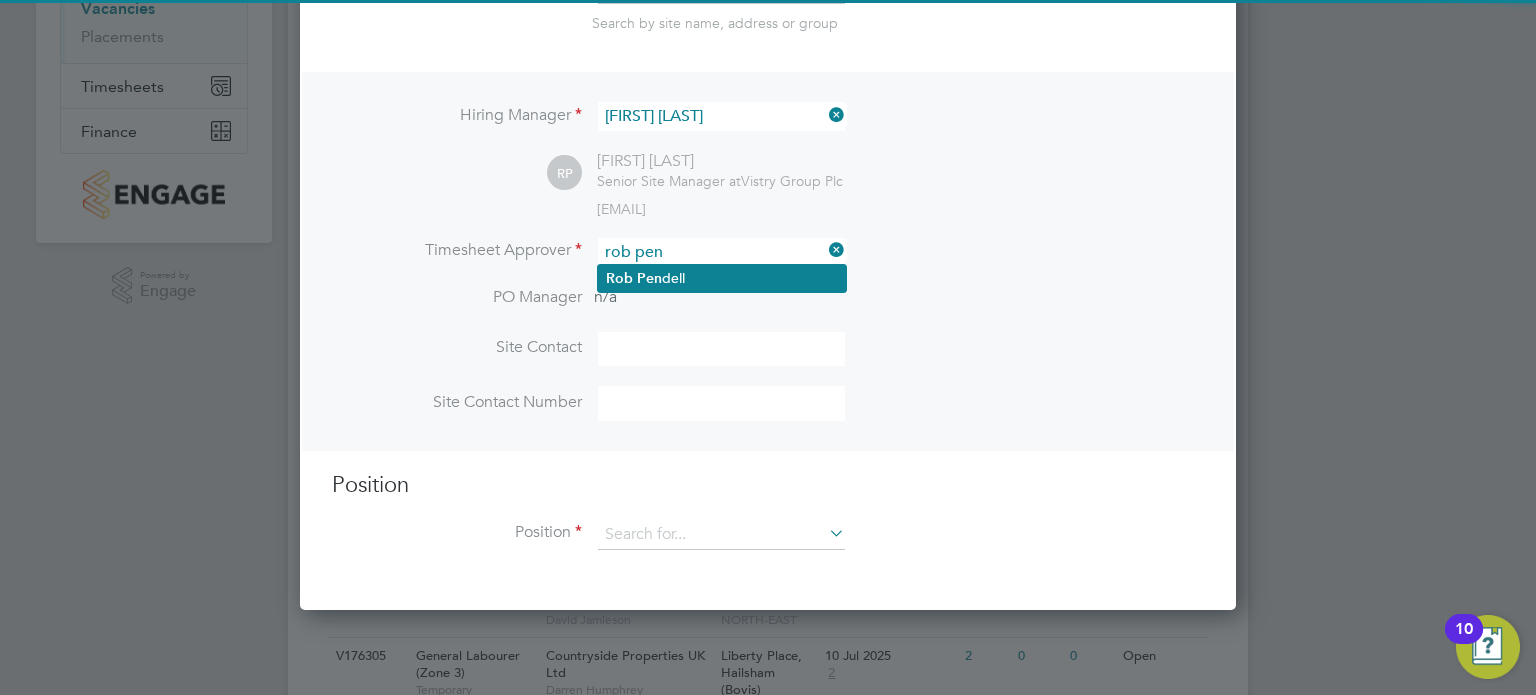 click on "Vacancies New Vacancy Vacancies I follow All Vacancies Client Config     Site     Position     Status   Hiring Manager     Vendor   Start Date
Select date
To
Select date
Showing   30 of  356 Vacancies Hide Closed Vacancies ID  Position / Type   Client Config / Manager Site / Site Group Start / Vendors   Reqd Sub Conf Status V177726 General Labourer (Zone 3)   Temporary Countryside Properties UK Ltd   [NAME] [LAST] Collingtree - PH1B   [REGION] 16 Jul 2025 2 0 1 1 Open V177214 General Labourer (Zone 1)   Temporary Beam Park (Partnership)   [NAME] [LAST] Beam Park Phase 6   [REGION] 15 Jul 2025 1 1 0 0 Open V177191 Traffic Marshall (CPCS) (Zone 3)   Temporary Countryside Properties UK Ltd   [NAME] [LAST] Norwood Farm (Western Gate)   [REGION] 14 Jul 2025 2 1 0 0 Open V177838 Production Operative (Fusion)   Temporary Countryside Properties (WPL) Ltd   [NAME] [LAST] Vistry Works Leicester   VISTRY WORKS 14 Jul 2025 2 3 3 3 Open V176848 Site Manager       2" 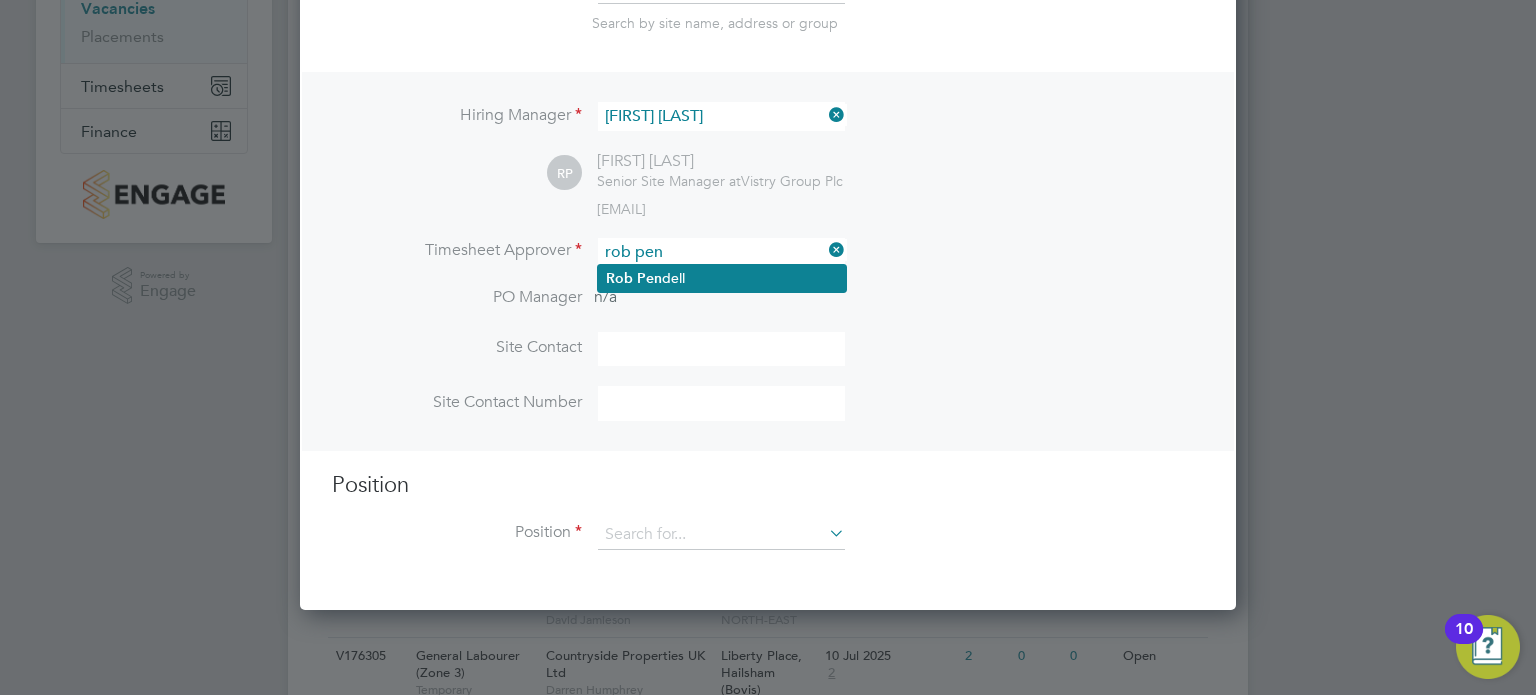 click on "[FIRST]   [LAST]" 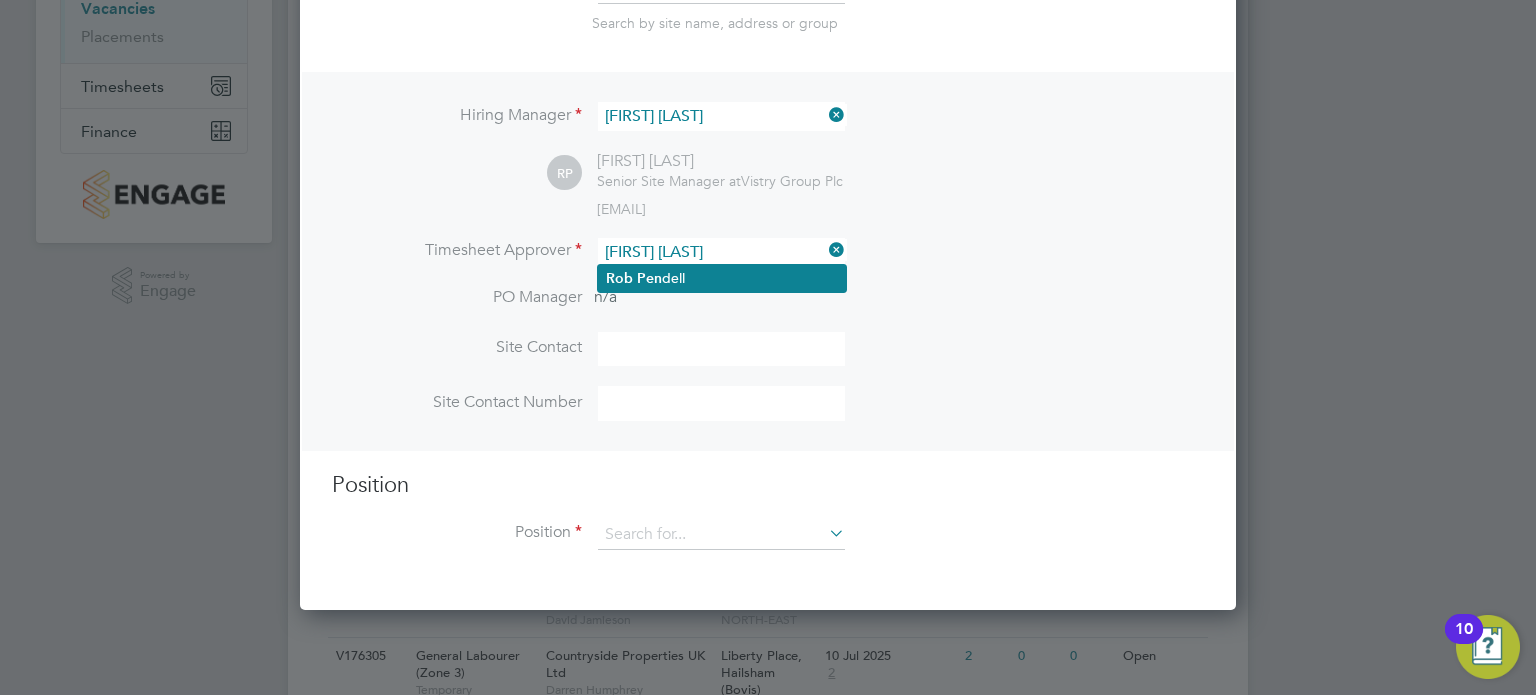 scroll, scrollTop: 9, scrollLeft: 10, axis: both 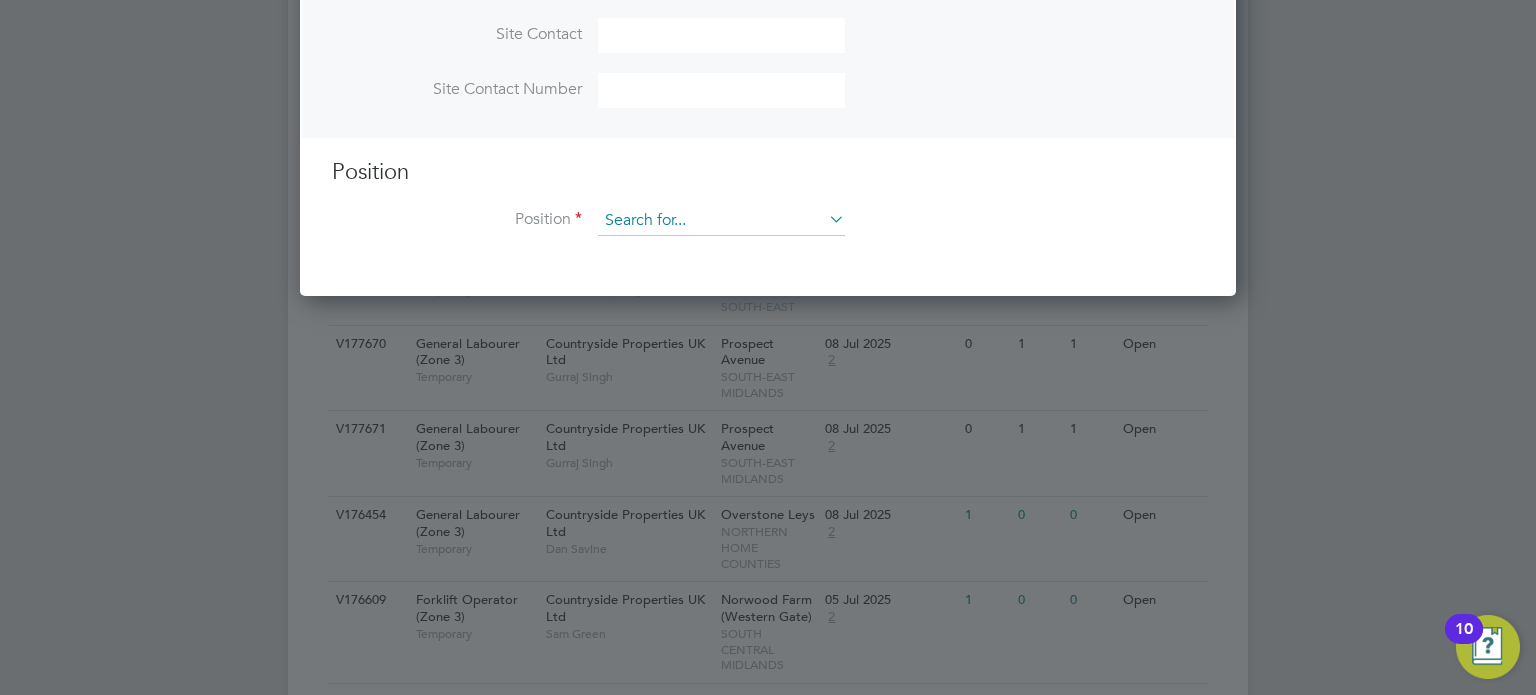 click at bounding box center (721, 221) 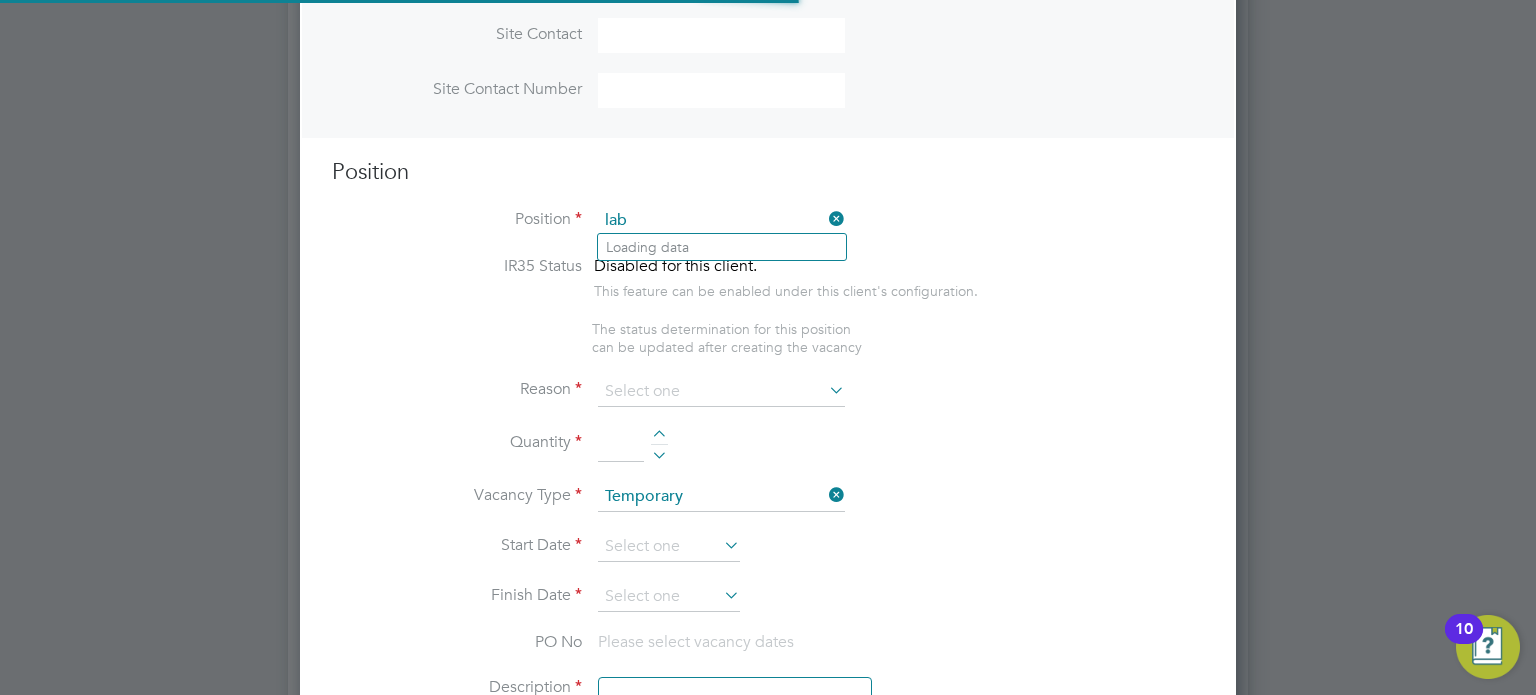 scroll, scrollTop: 9, scrollLeft: 10, axis: both 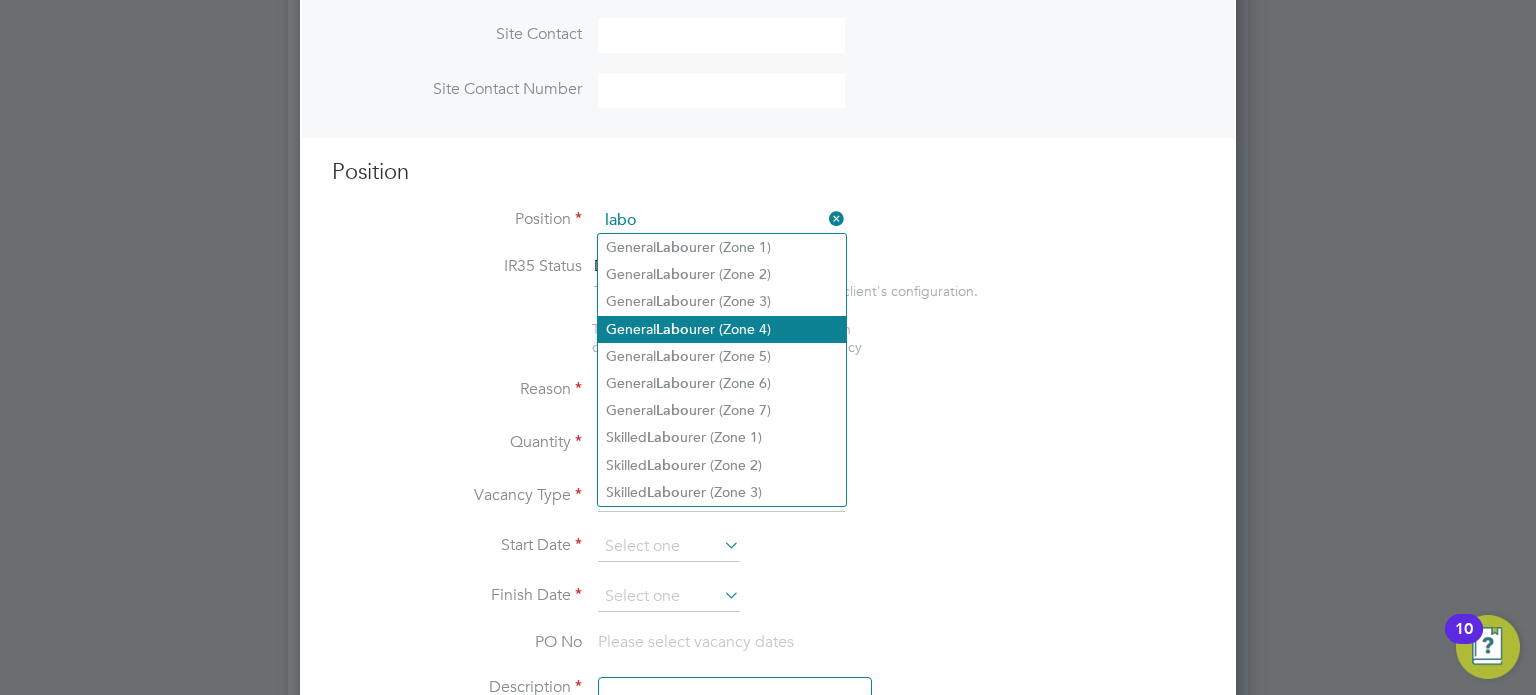 click on "General  Labo urer (Zone 4)" 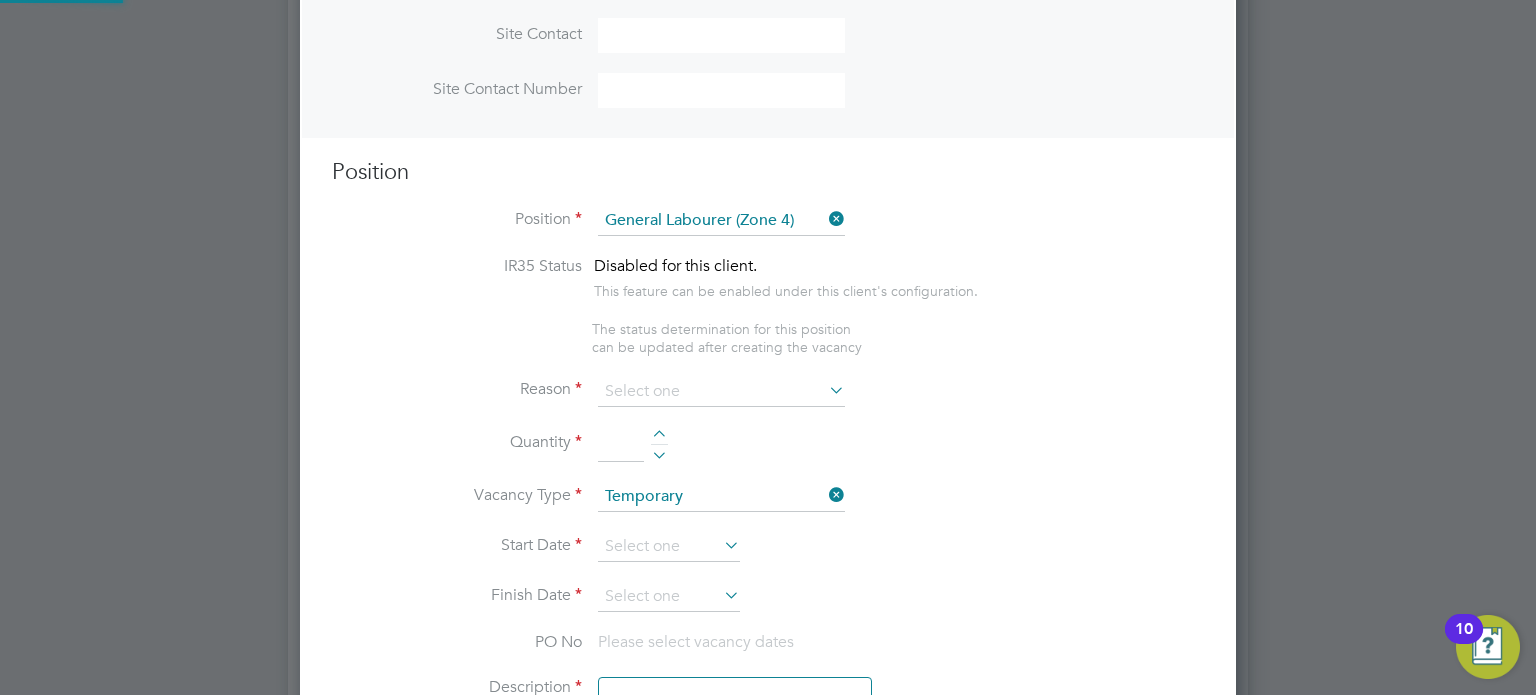 type on "- General site labouring duties
- Supporting the trades on site
- Moving materials and working with the Storeman / Materials     Controller
- Keeping work areas clear and safe
- Adhering to H&S policies
- Reporting into the site management team" 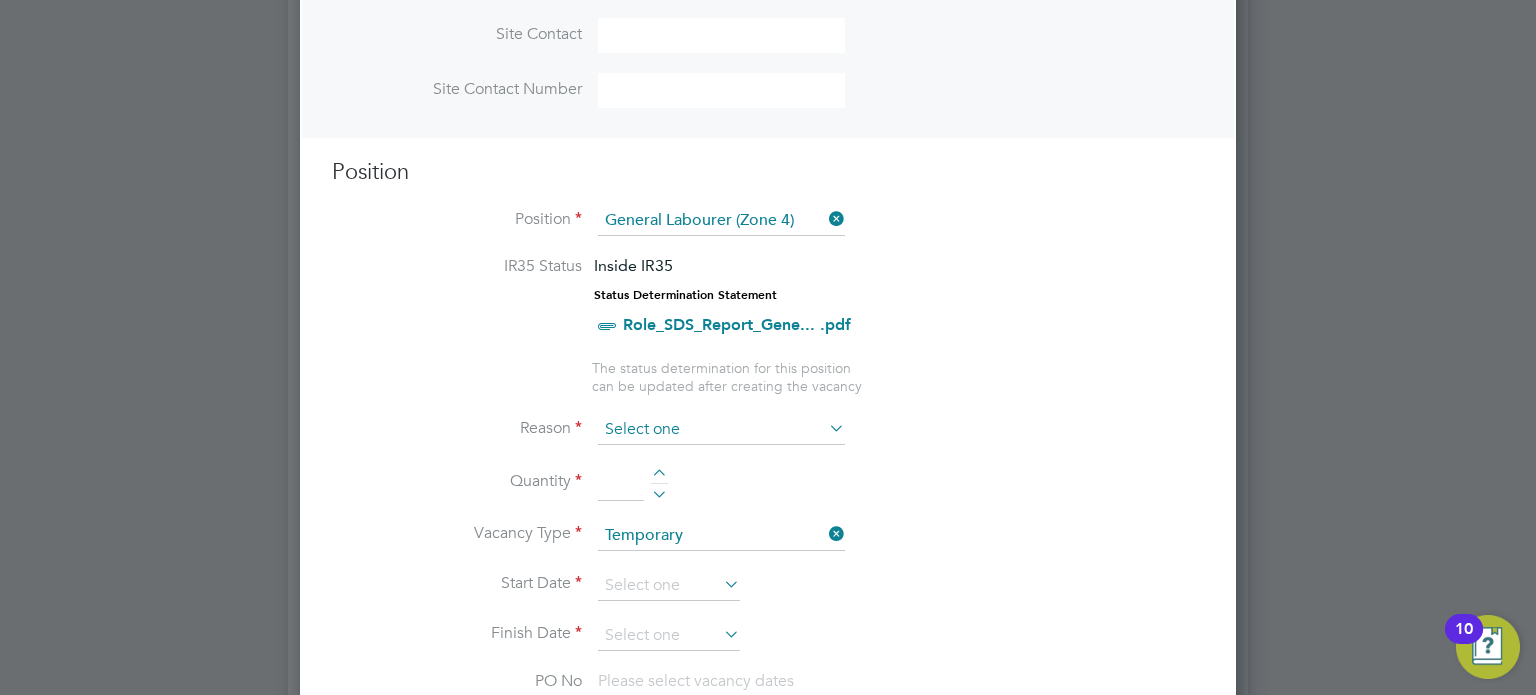 click at bounding box center (721, 430) 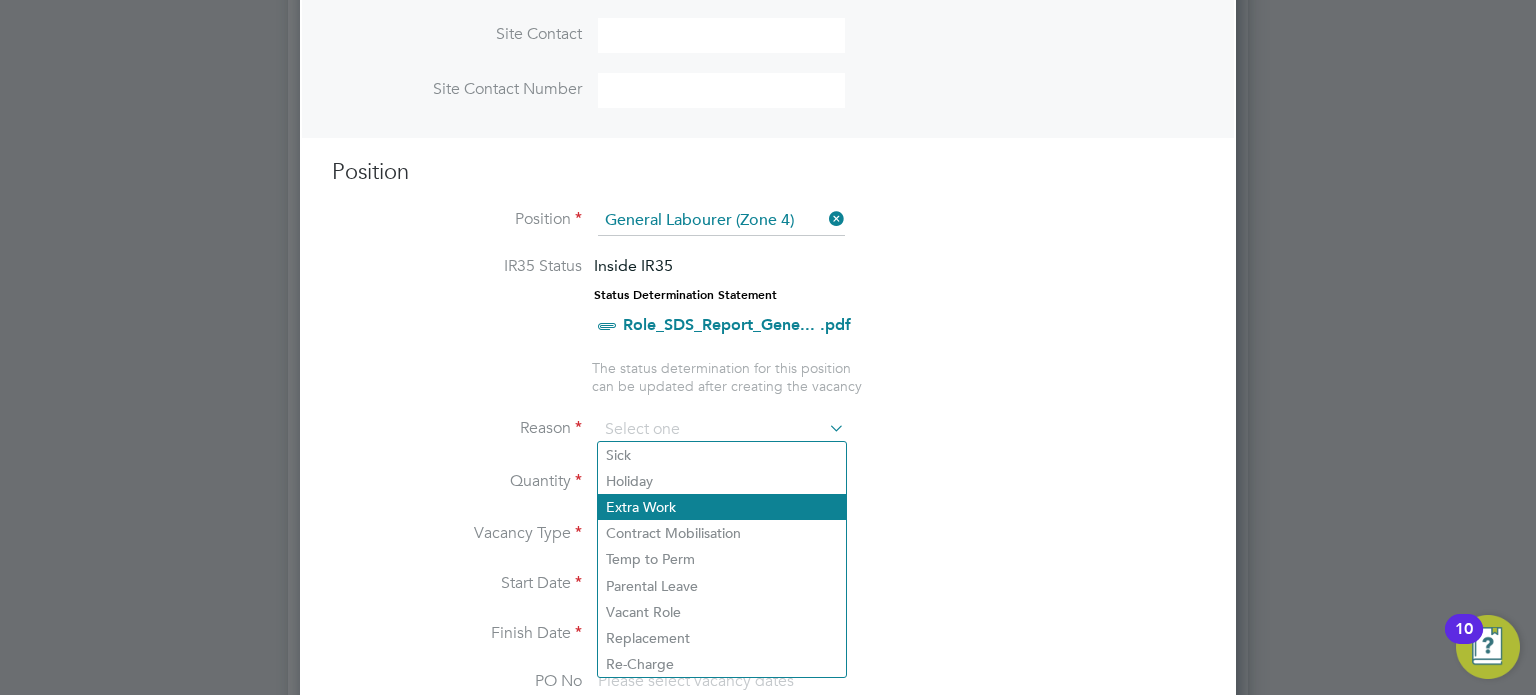 click on "Extra Work" 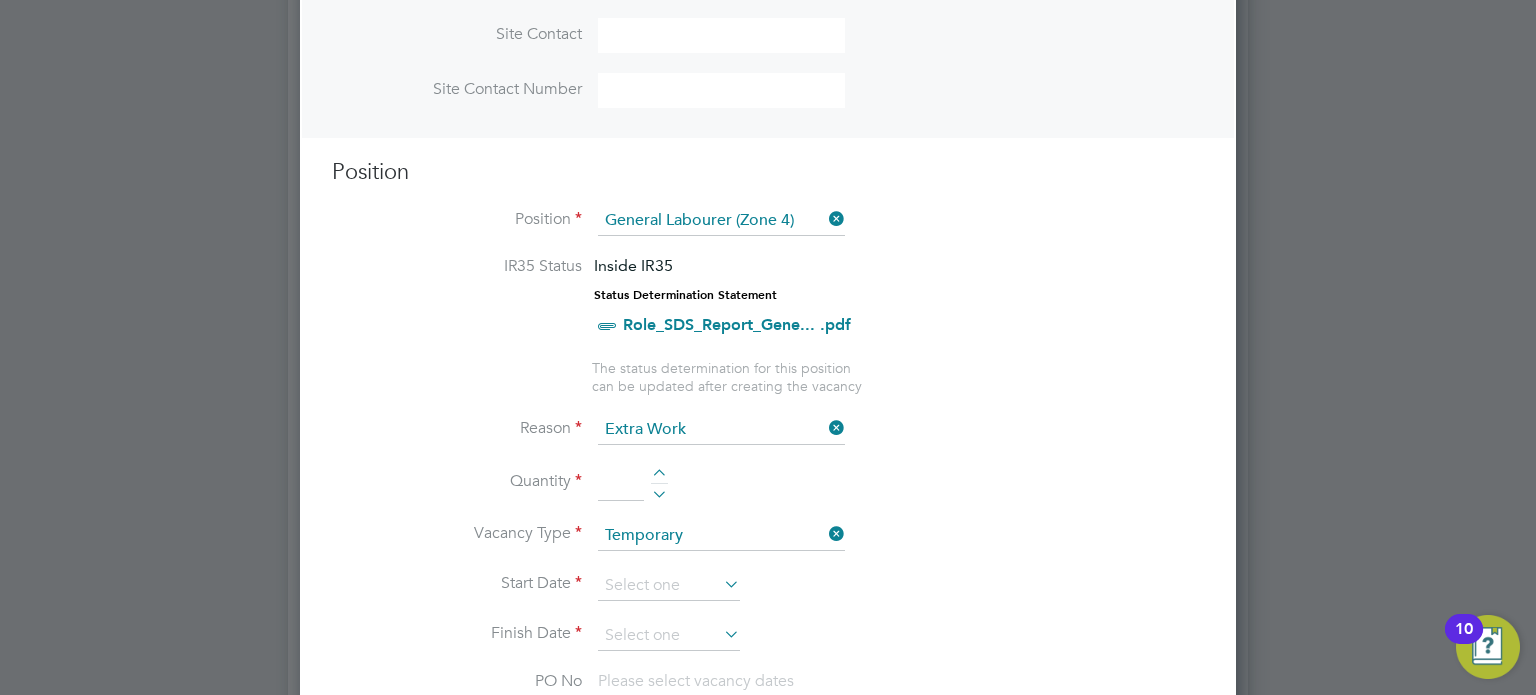 click at bounding box center (659, 476) 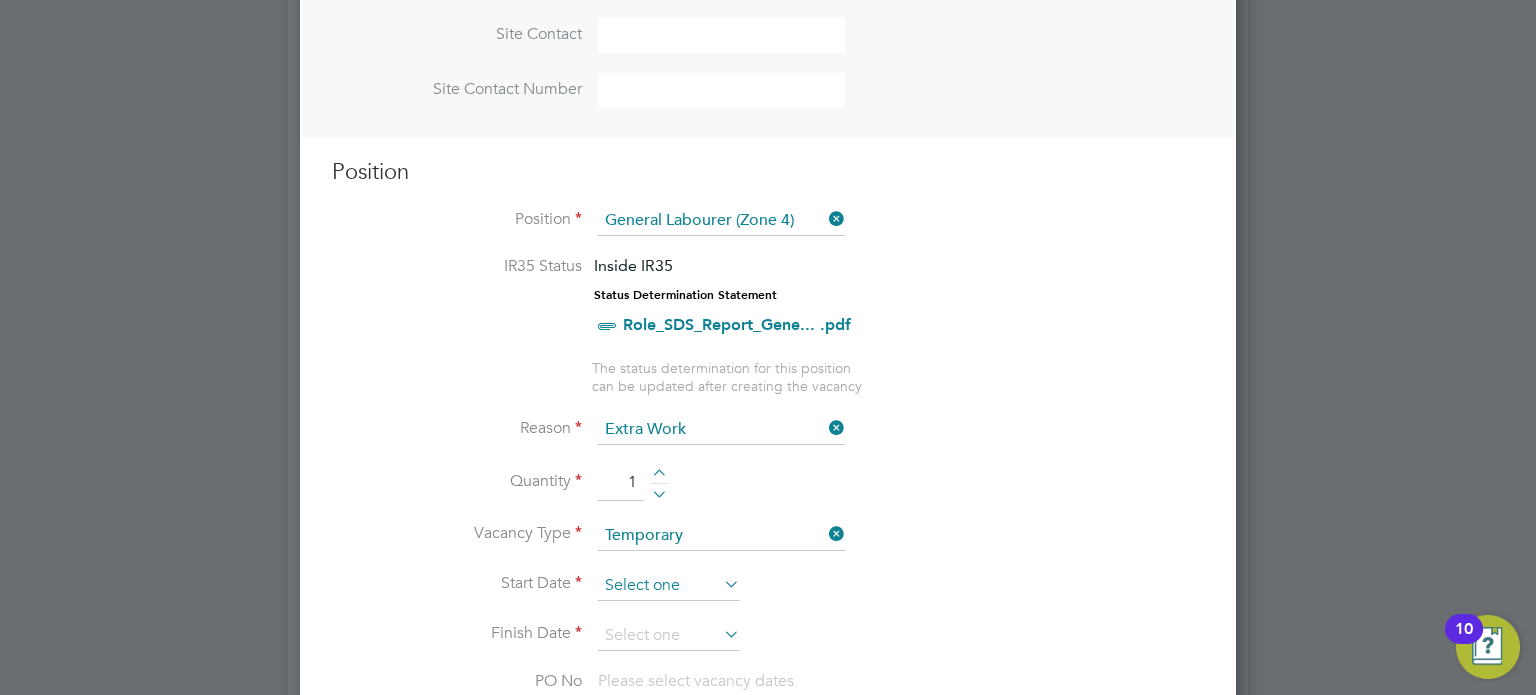 click at bounding box center [669, 586] 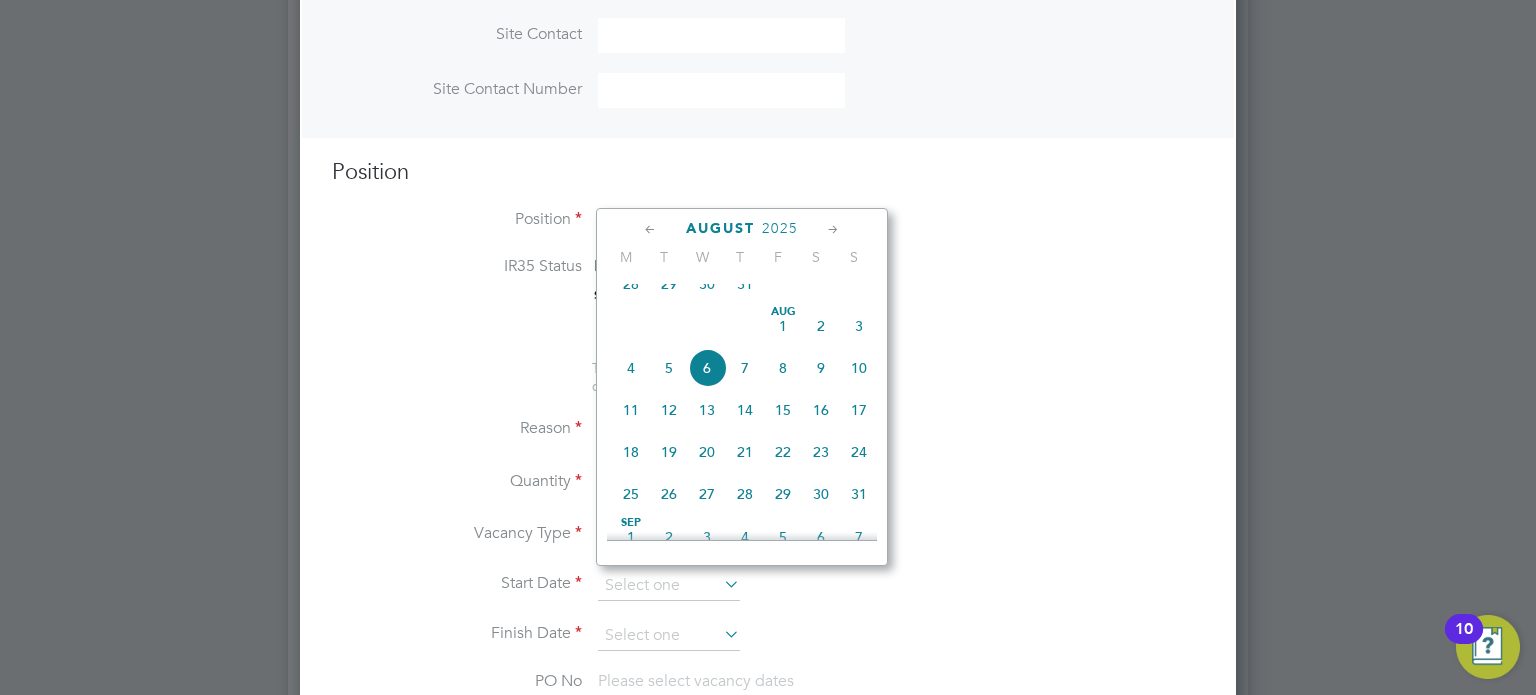 click 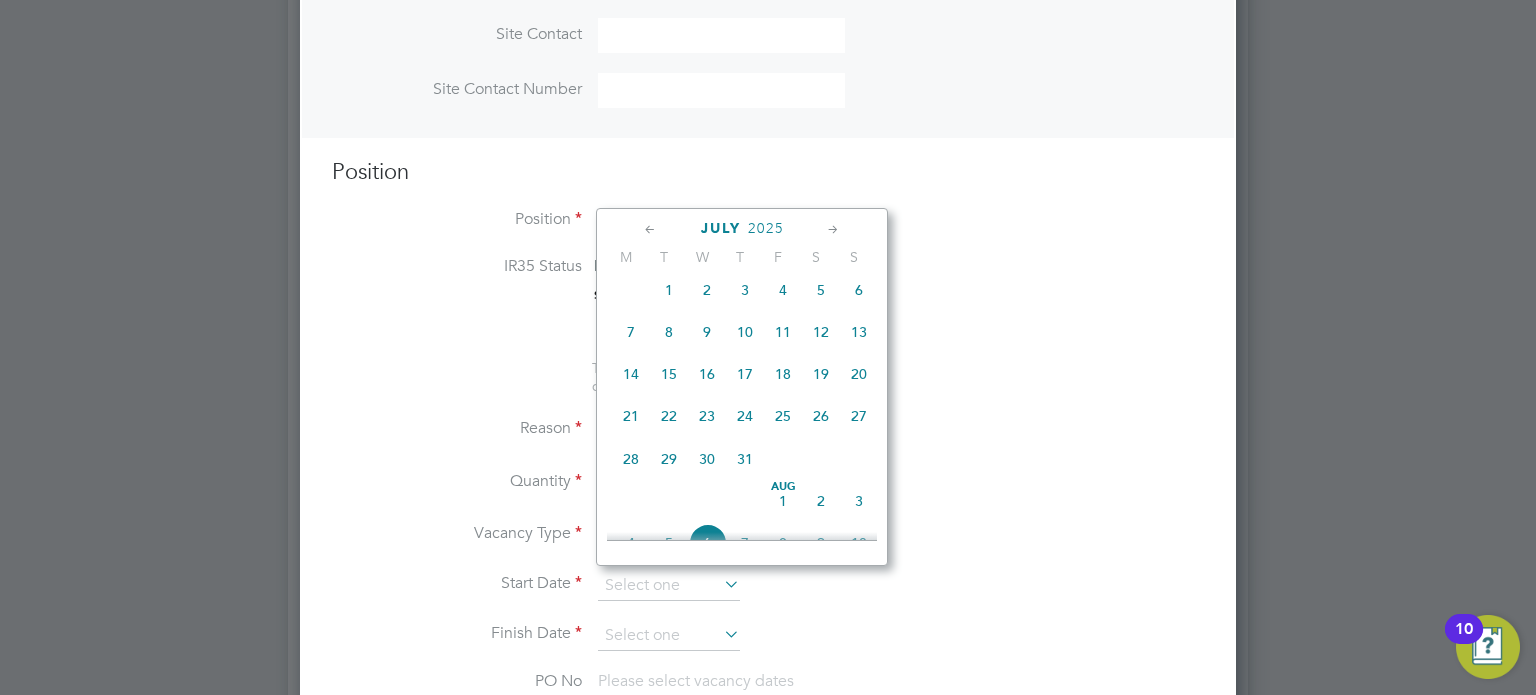 click on "28" 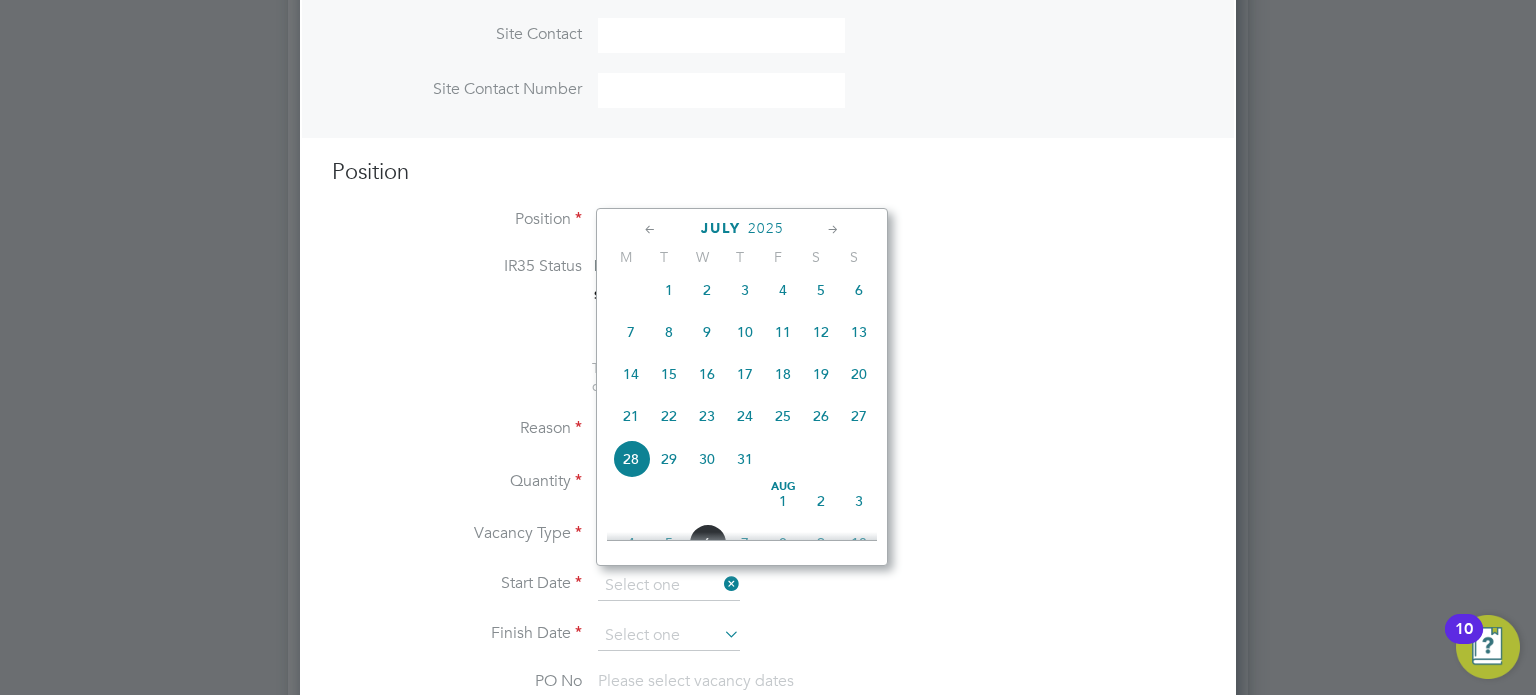type on "28 Jul 2025" 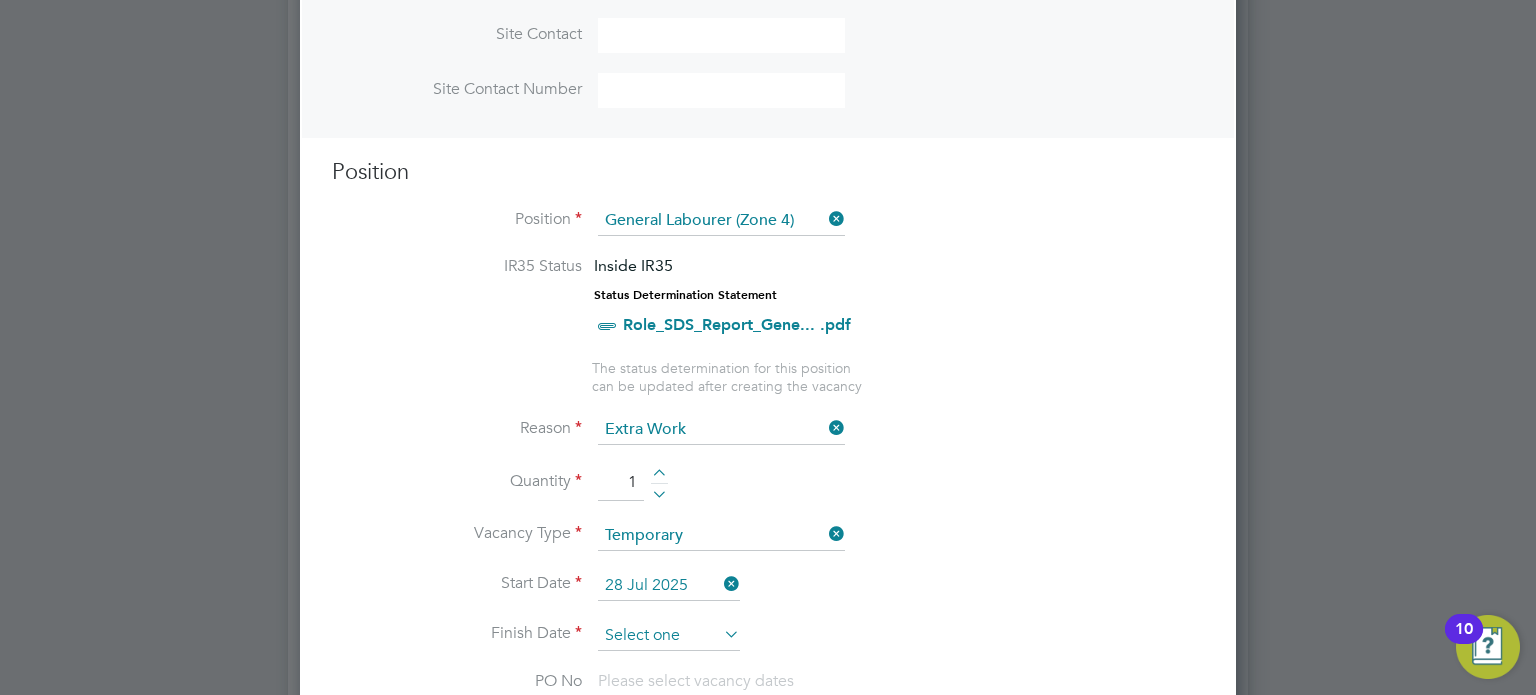 click at bounding box center (669, 636) 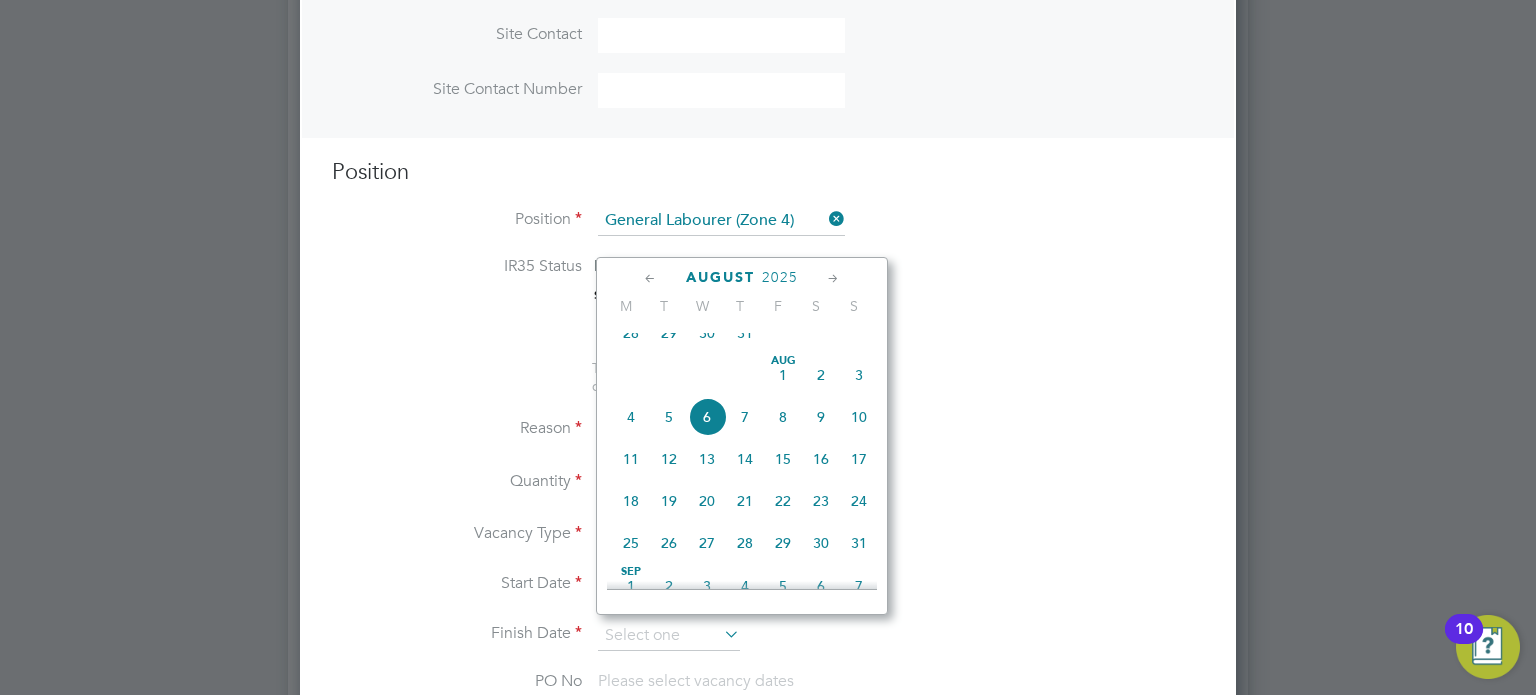 click 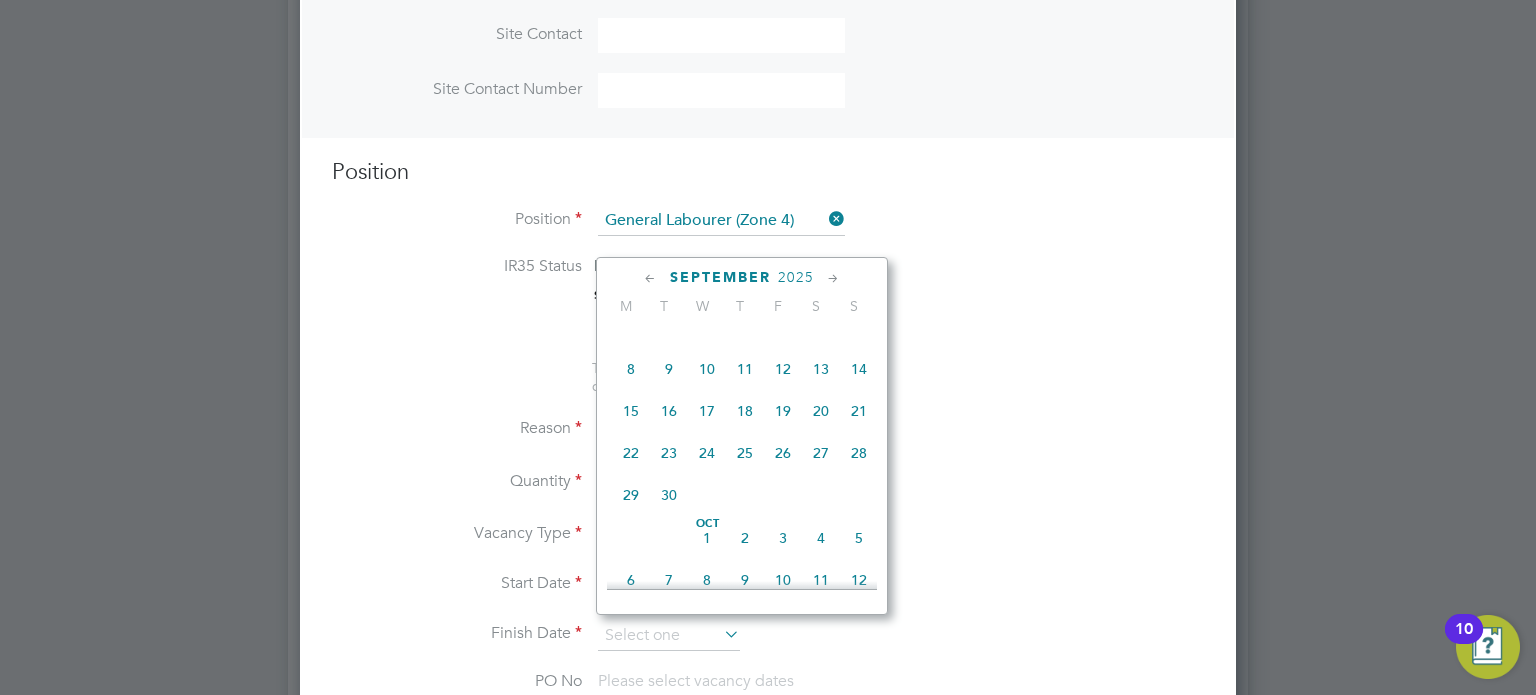 click on "12" 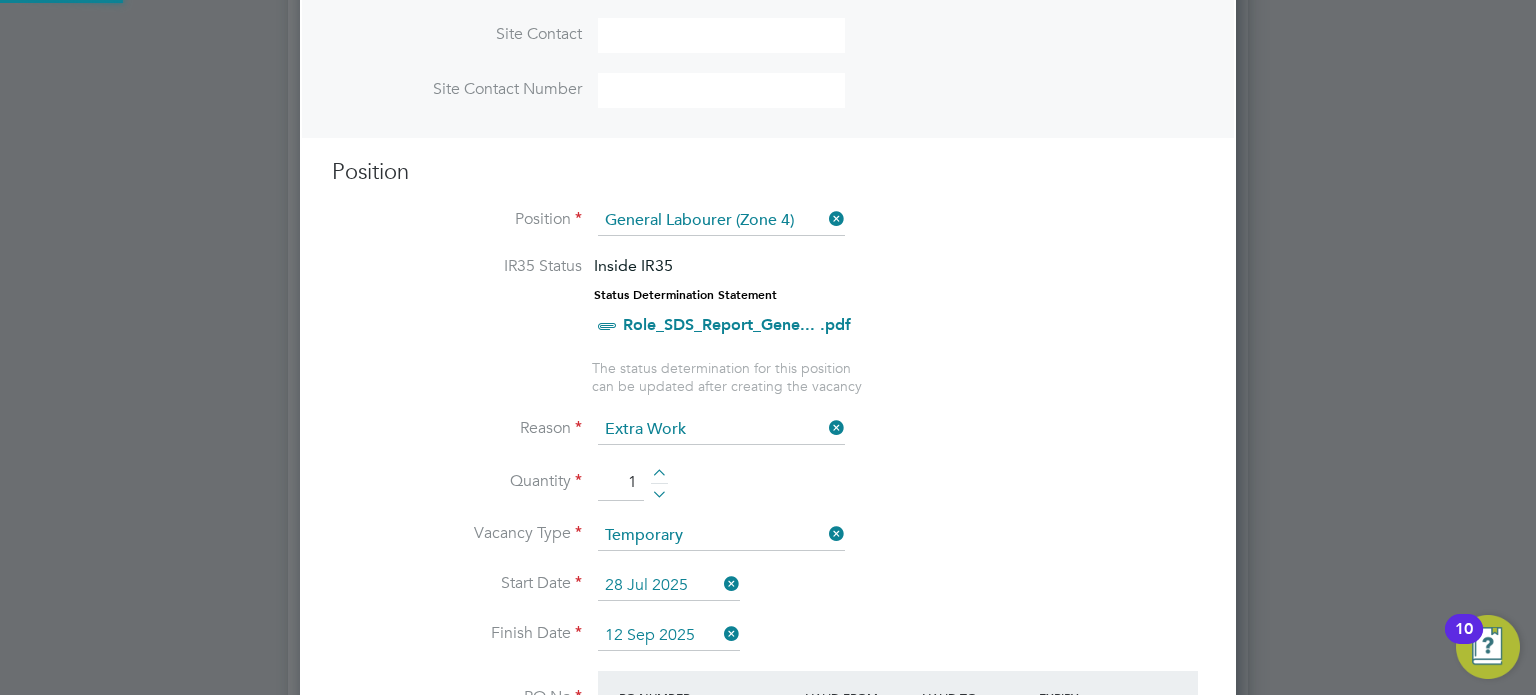 scroll, scrollTop: 9, scrollLeft: 10, axis: both 